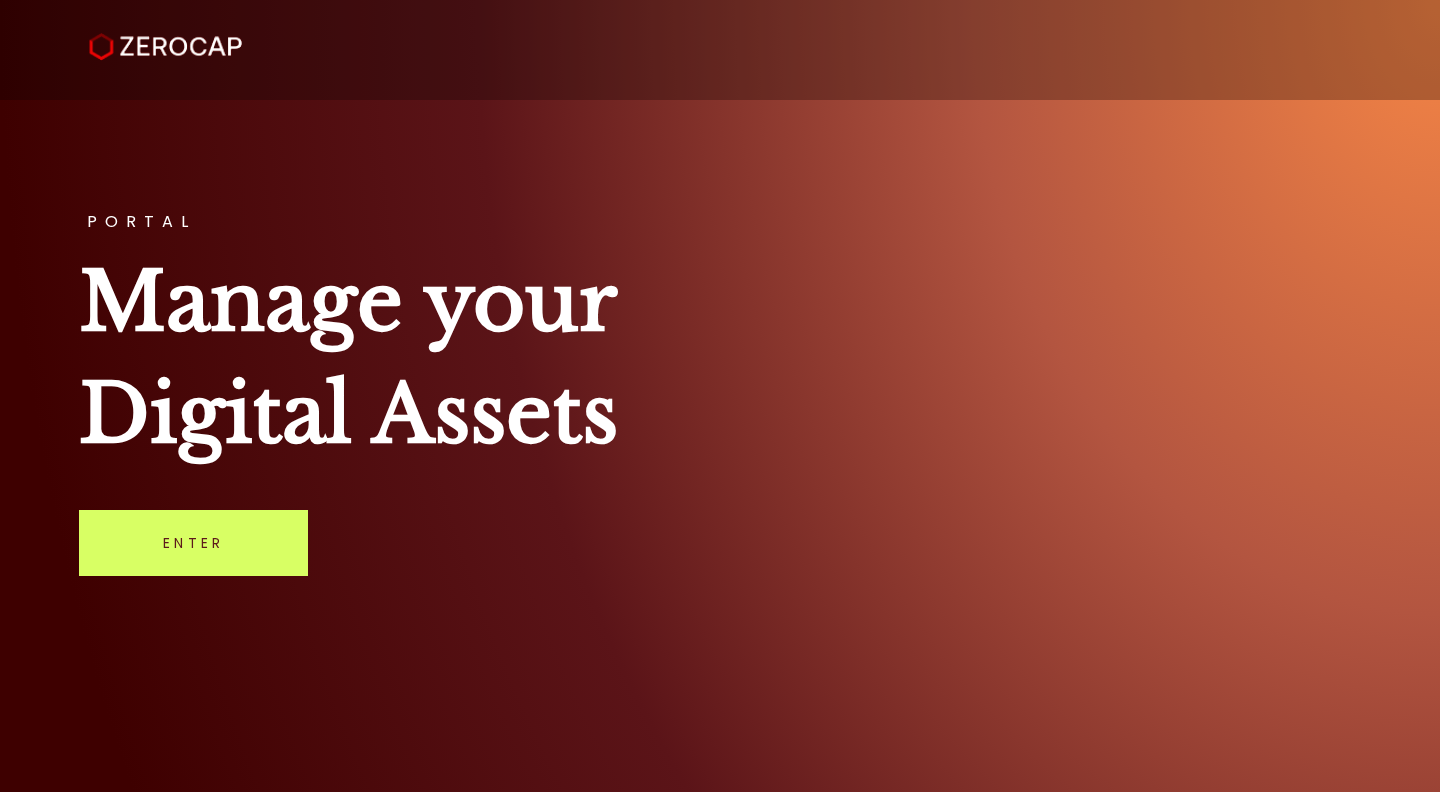 scroll, scrollTop: 0, scrollLeft: 0, axis: both 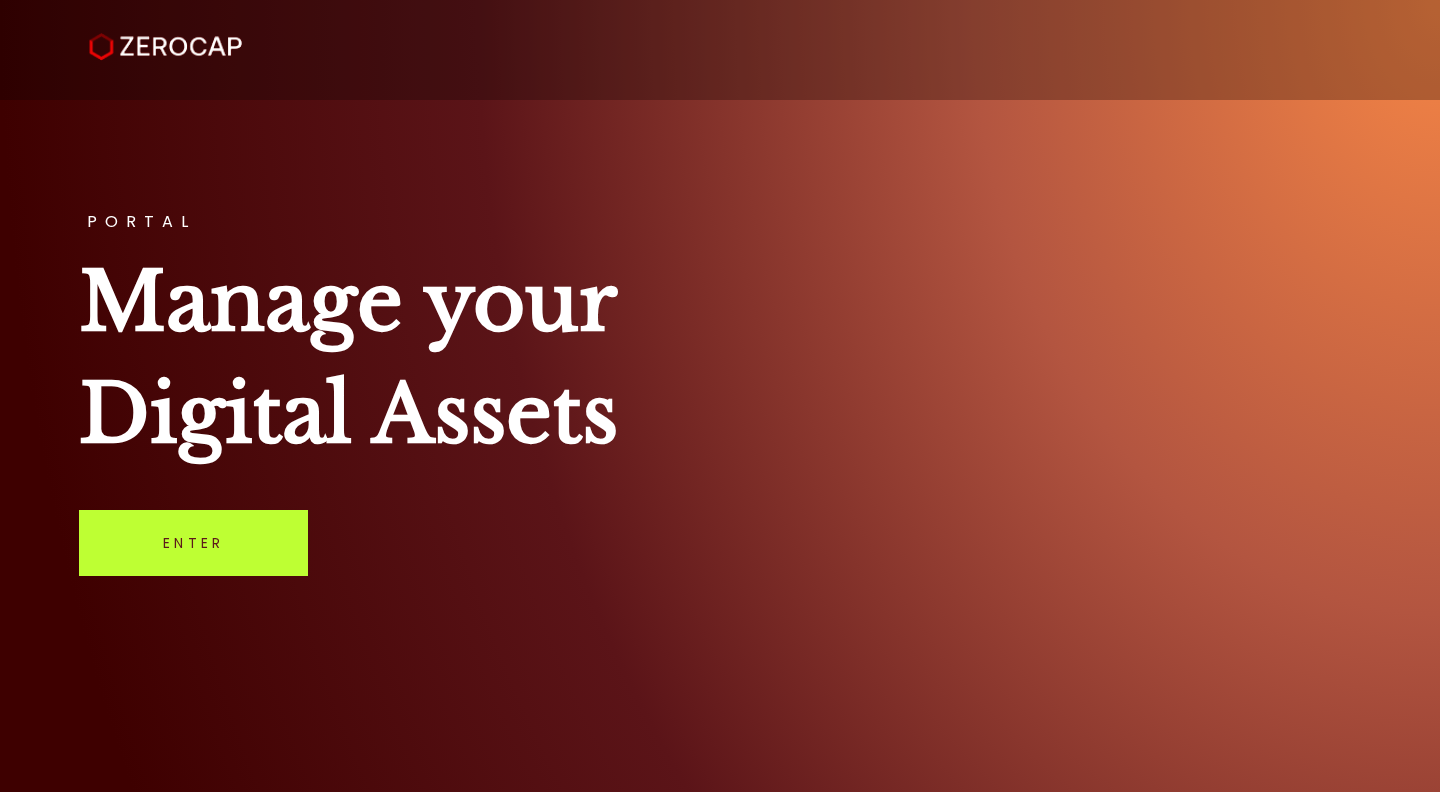 click on "Enter" at bounding box center (193, 543) 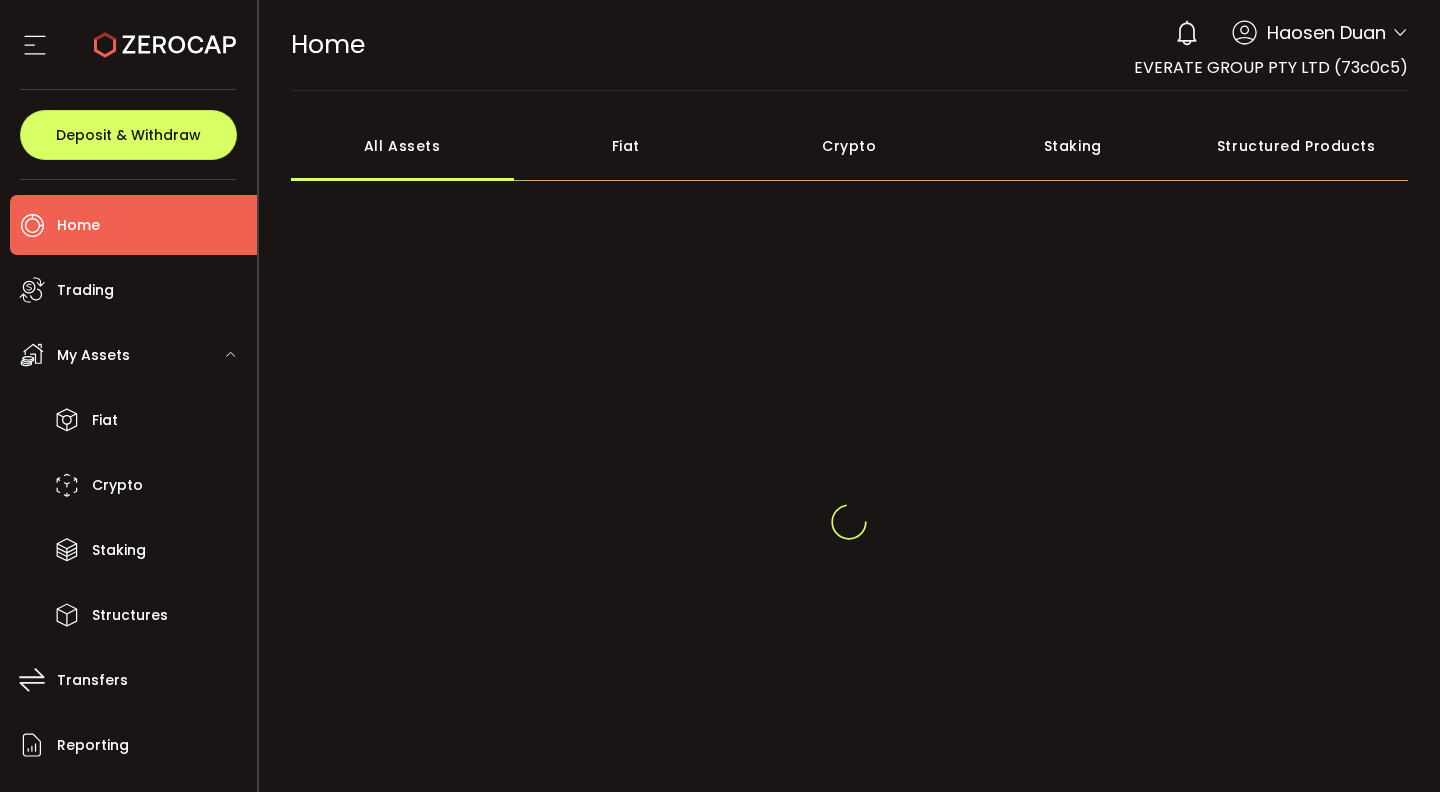 scroll, scrollTop: 0, scrollLeft: 0, axis: both 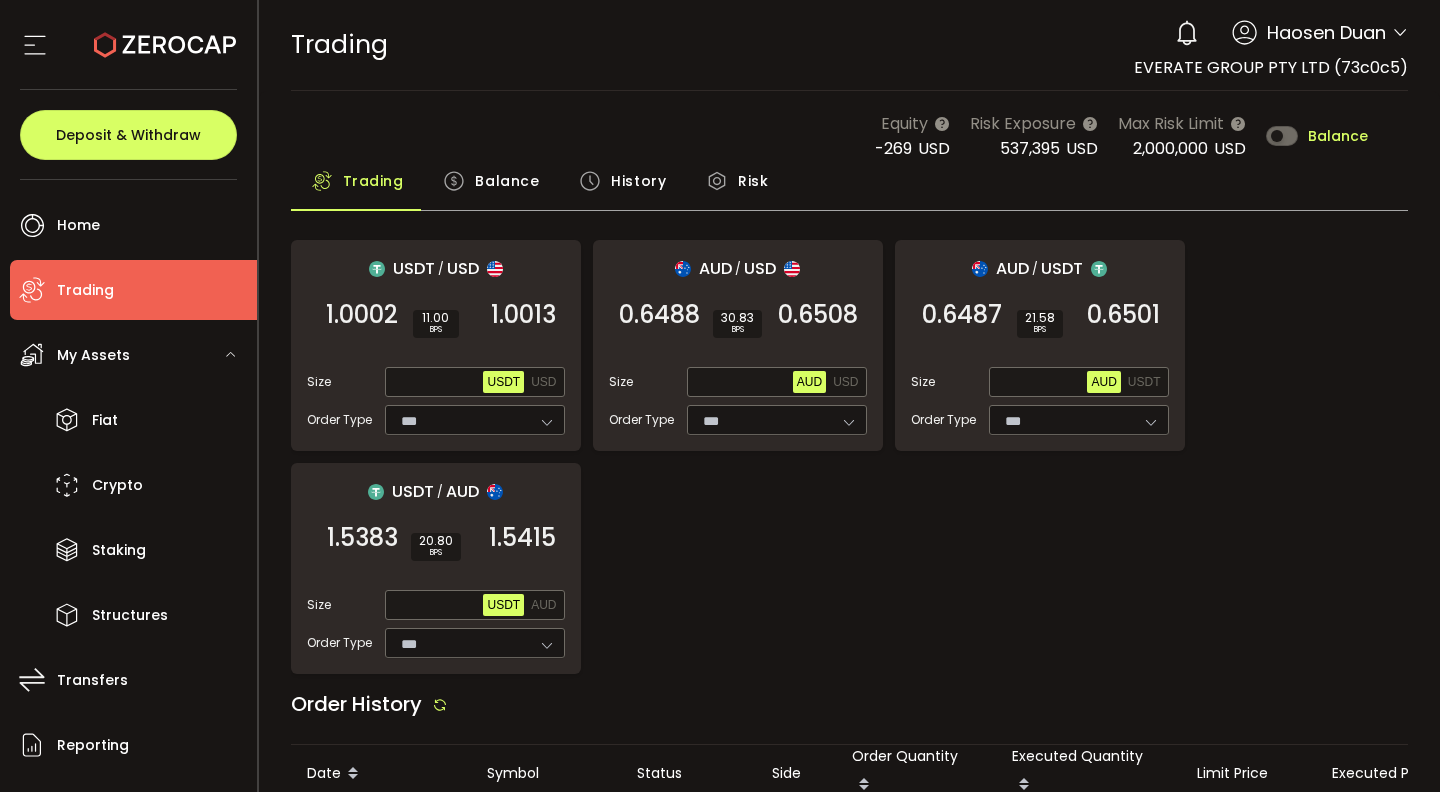 type on "***" 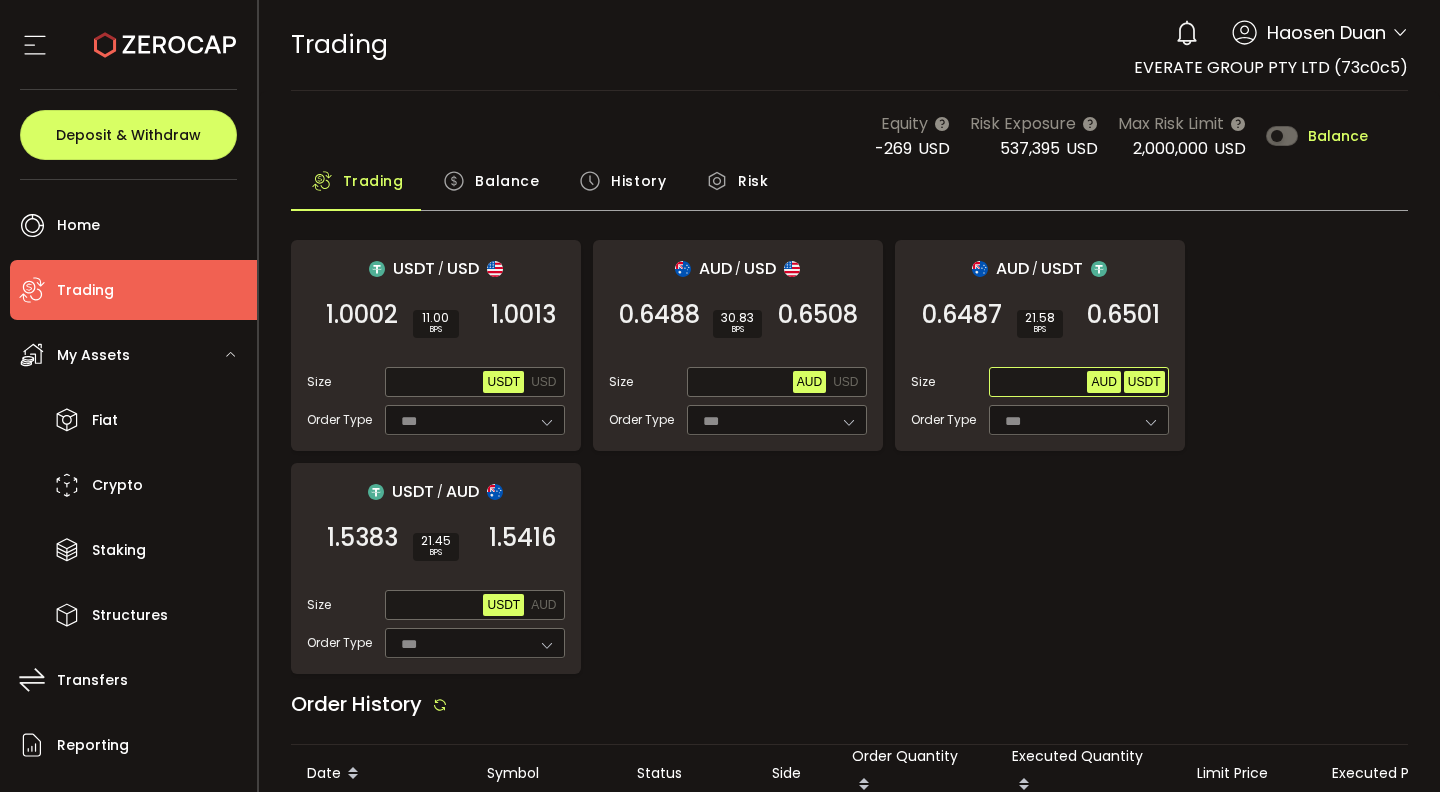 click on "USDT" at bounding box center (1144, 382) 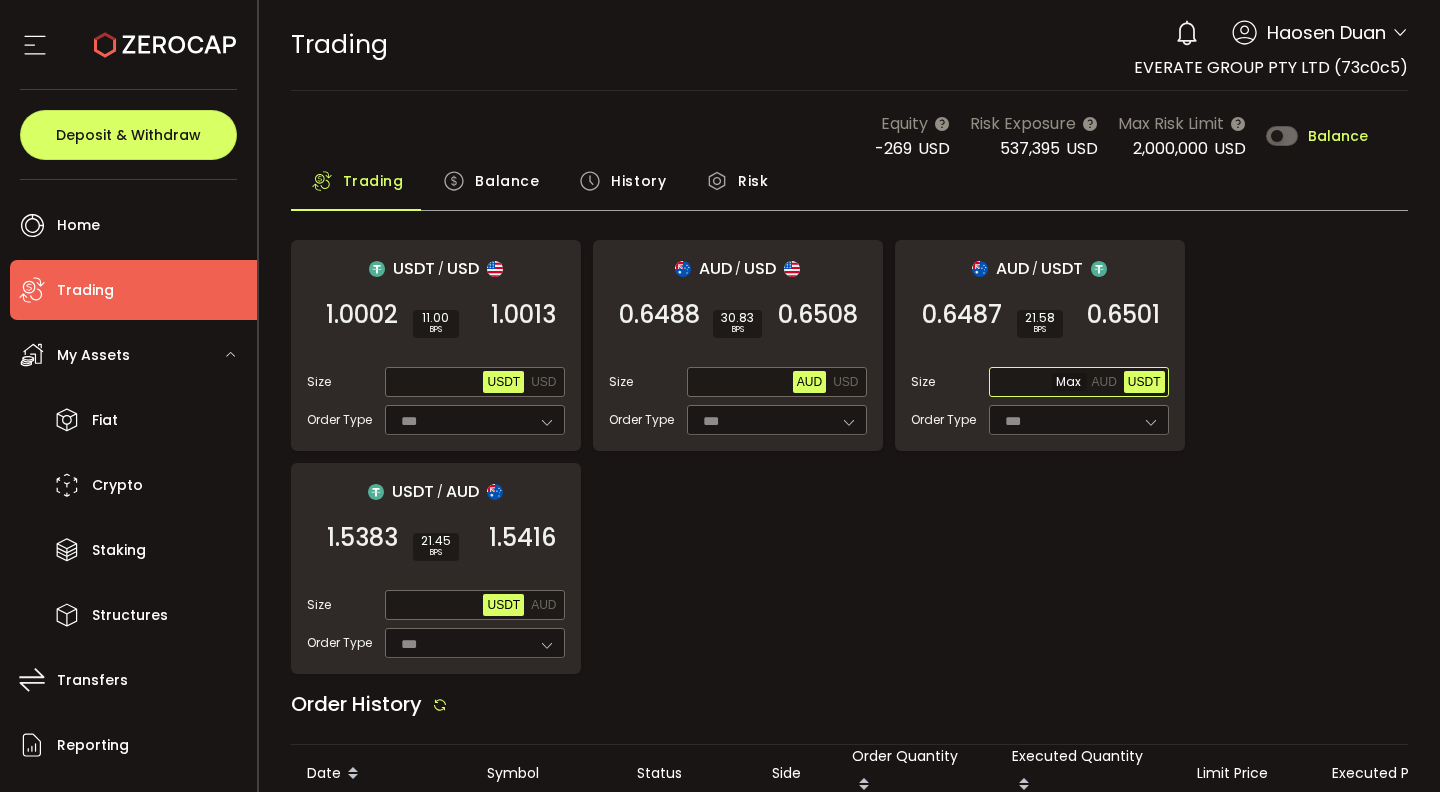 click at bounding box center (1040, 383) 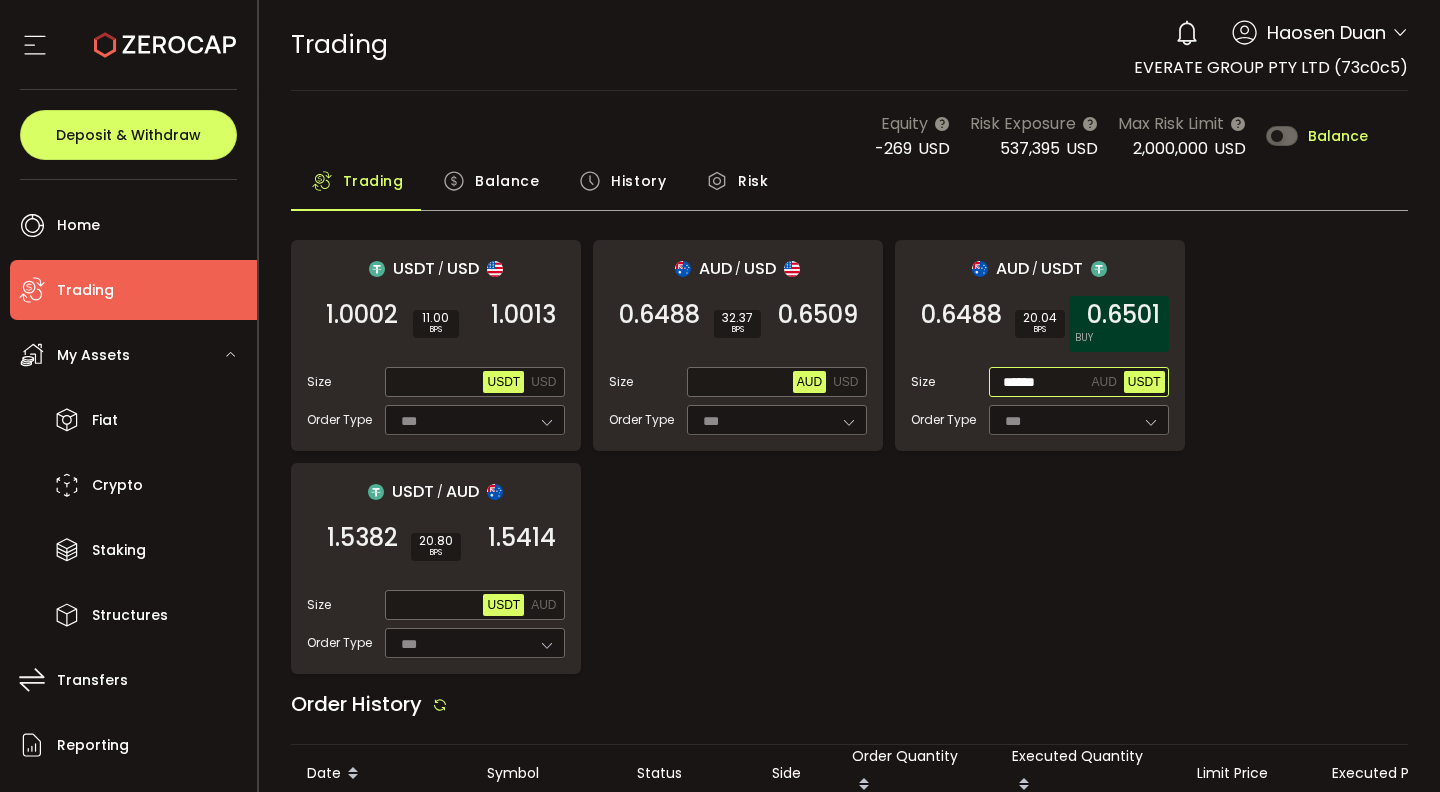 type on "******" 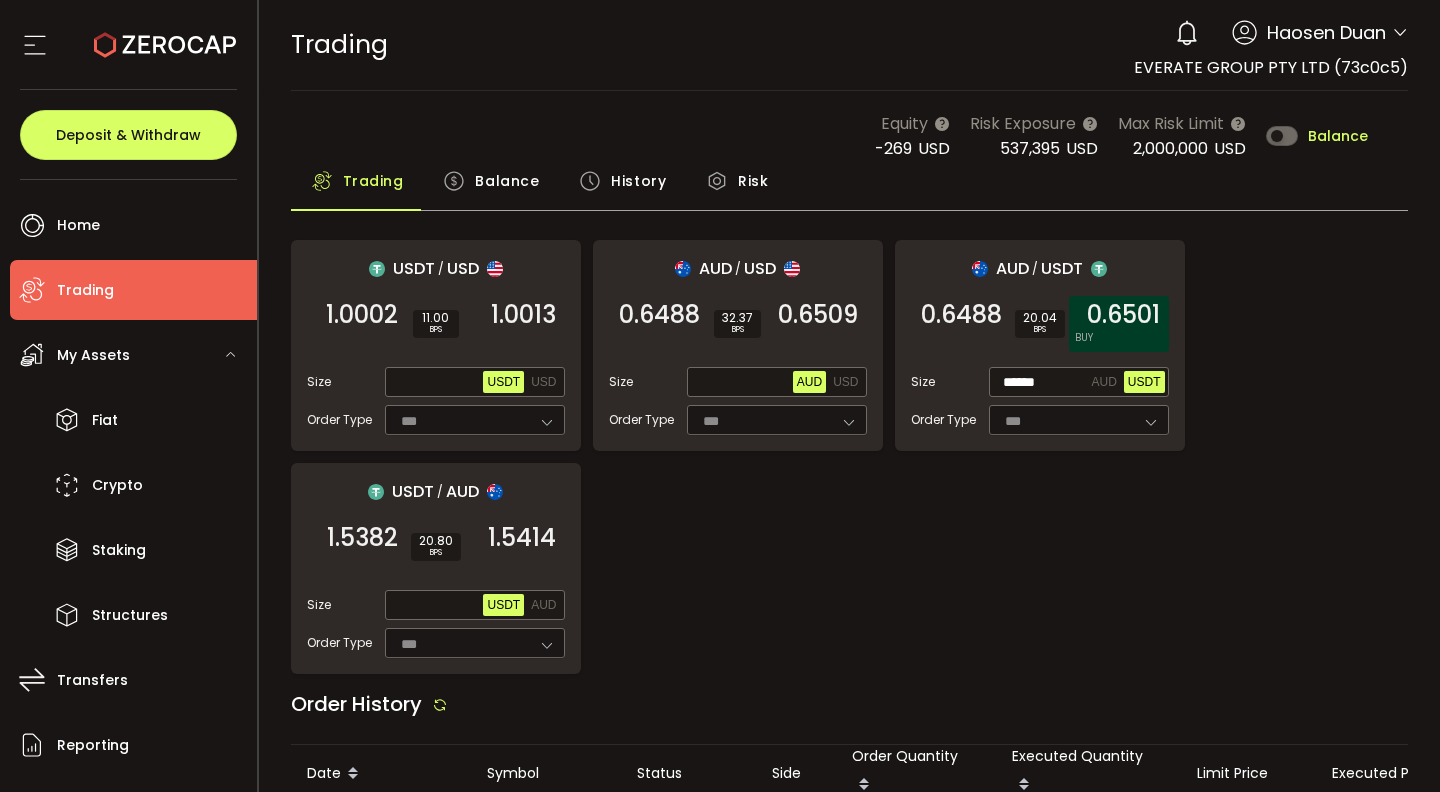 click on "0.6501" at bounding box center [1123, 315] 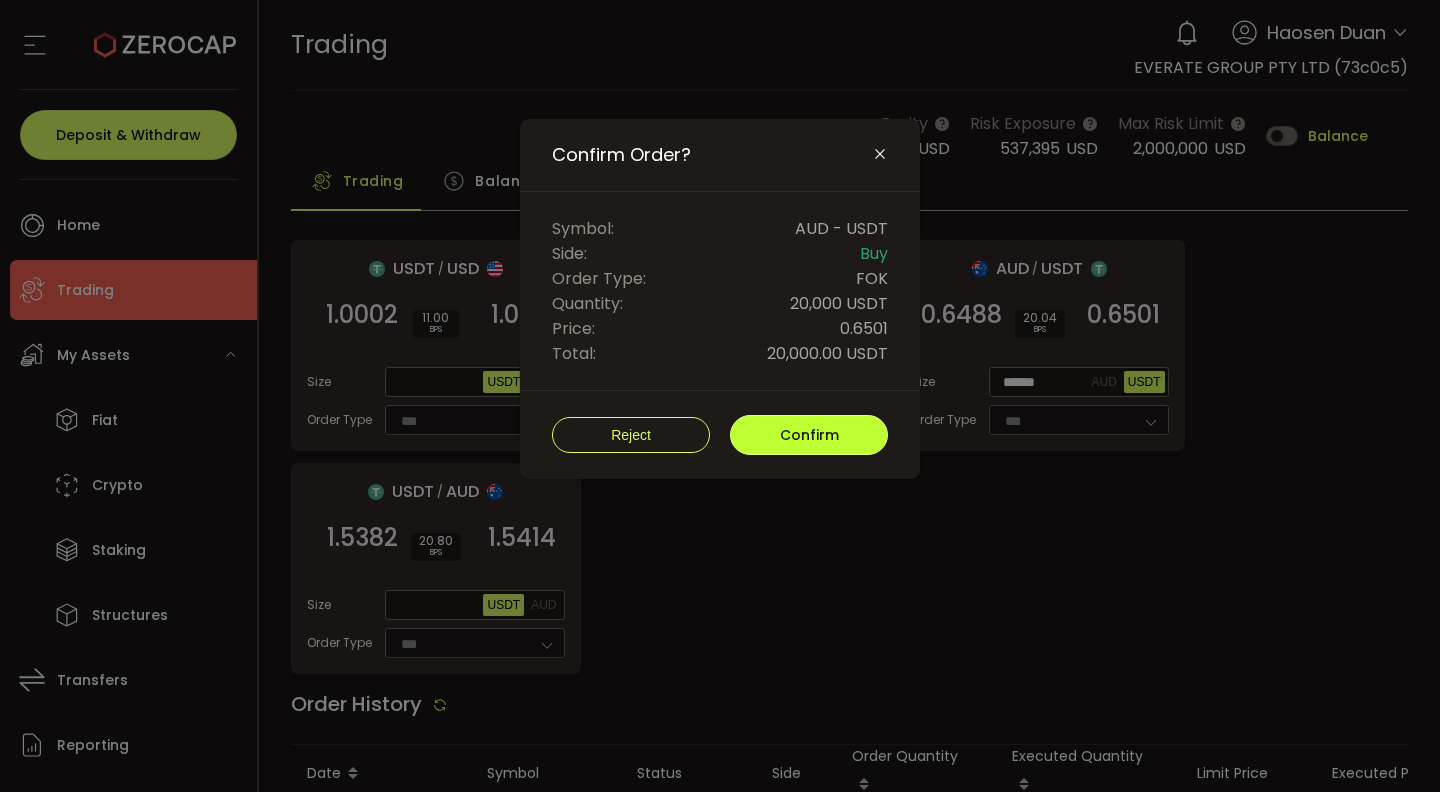 click on "Confirm" at bounding box center [809, 435] 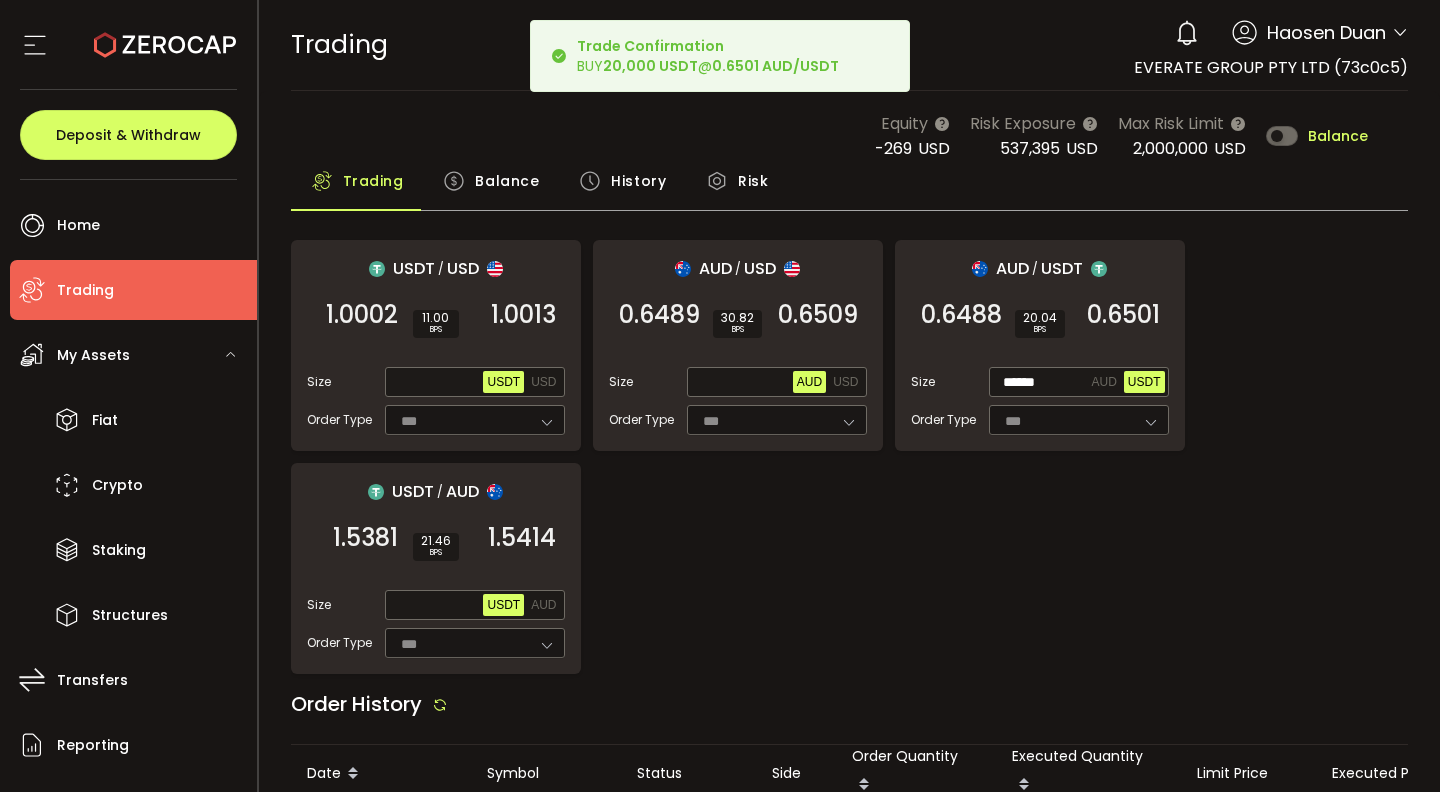 click on "USDT / USD 1.0002 SELL 11.00 BPS 1.0013 BUY Size Max USDT USD Order Type *** FOK AUD / USD 0.6489 SELL 30.82 BPS 0.6509 BUY Size Max AUD USD Order Type *** FOK AUD / USDT 0.6488 SELL 20.04 BPS 0.6501 BUY Size ****** AUD USDT Order Type *** FOK USDT / AUD 1.5381 SELL 21.46 BPS 1.5414 BUY Size Max USDT AUD Order Type *** FOK" at bounding box center [850, 457] 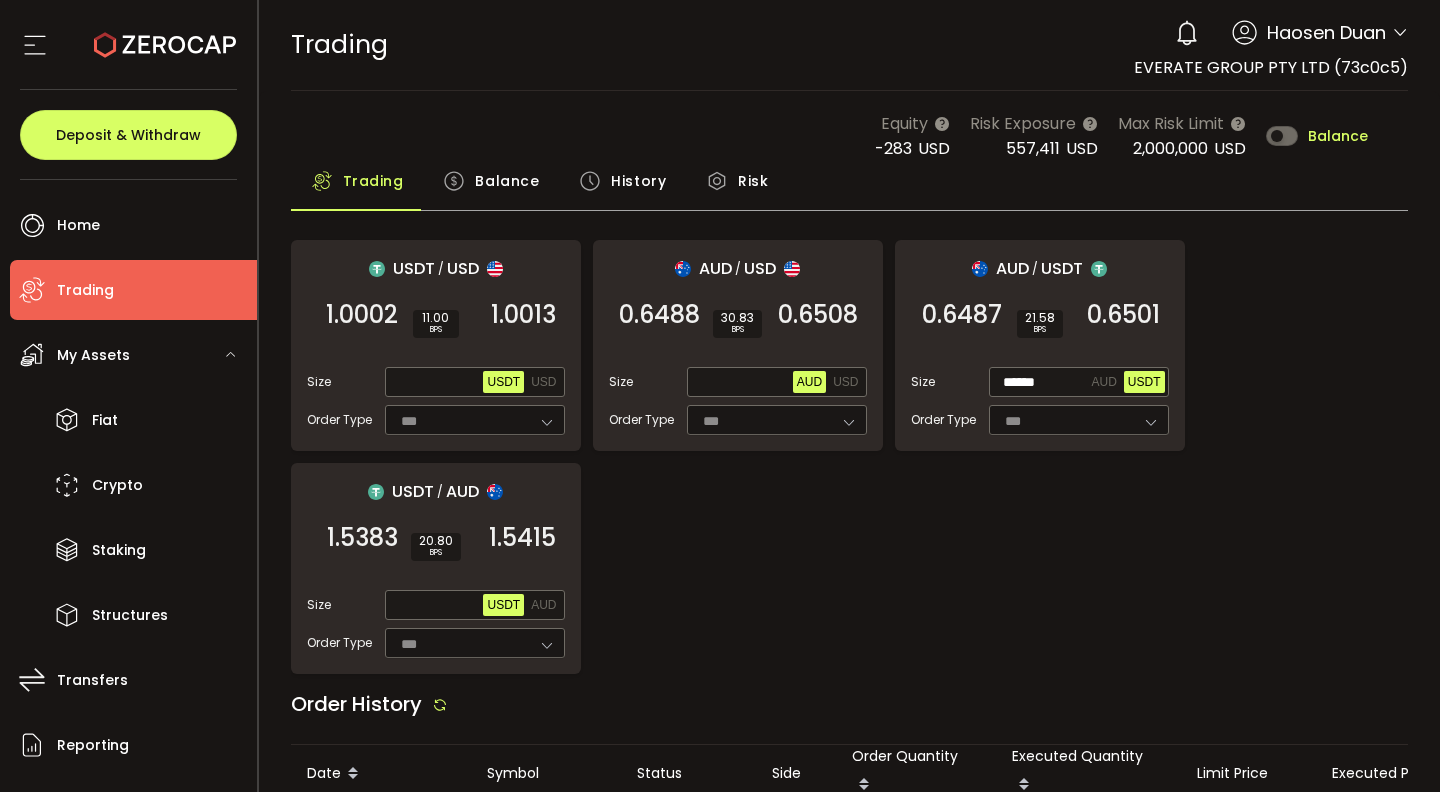 click on "Balance" at bounding box center (507, 181) 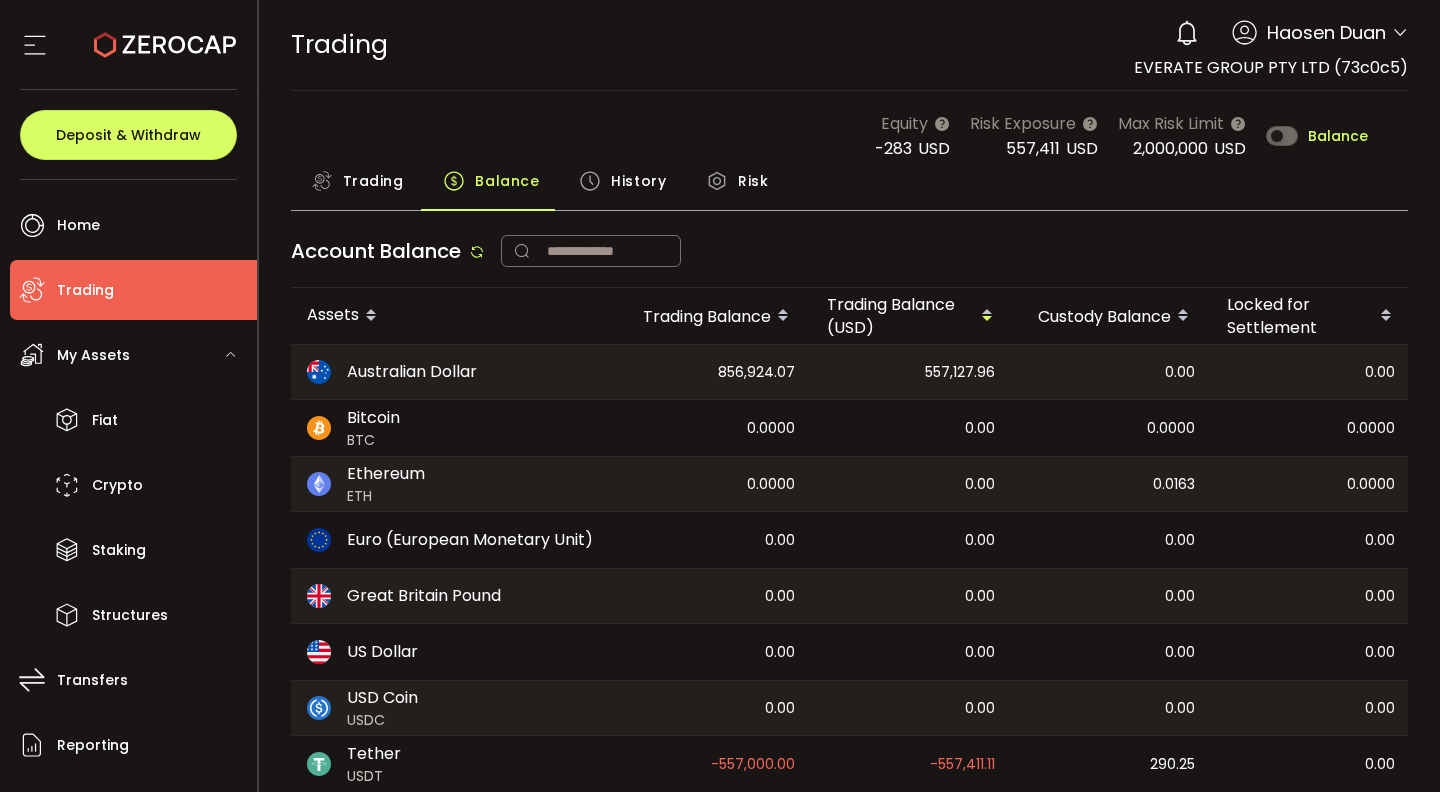 click on "History" at bounding box center [638, 181] 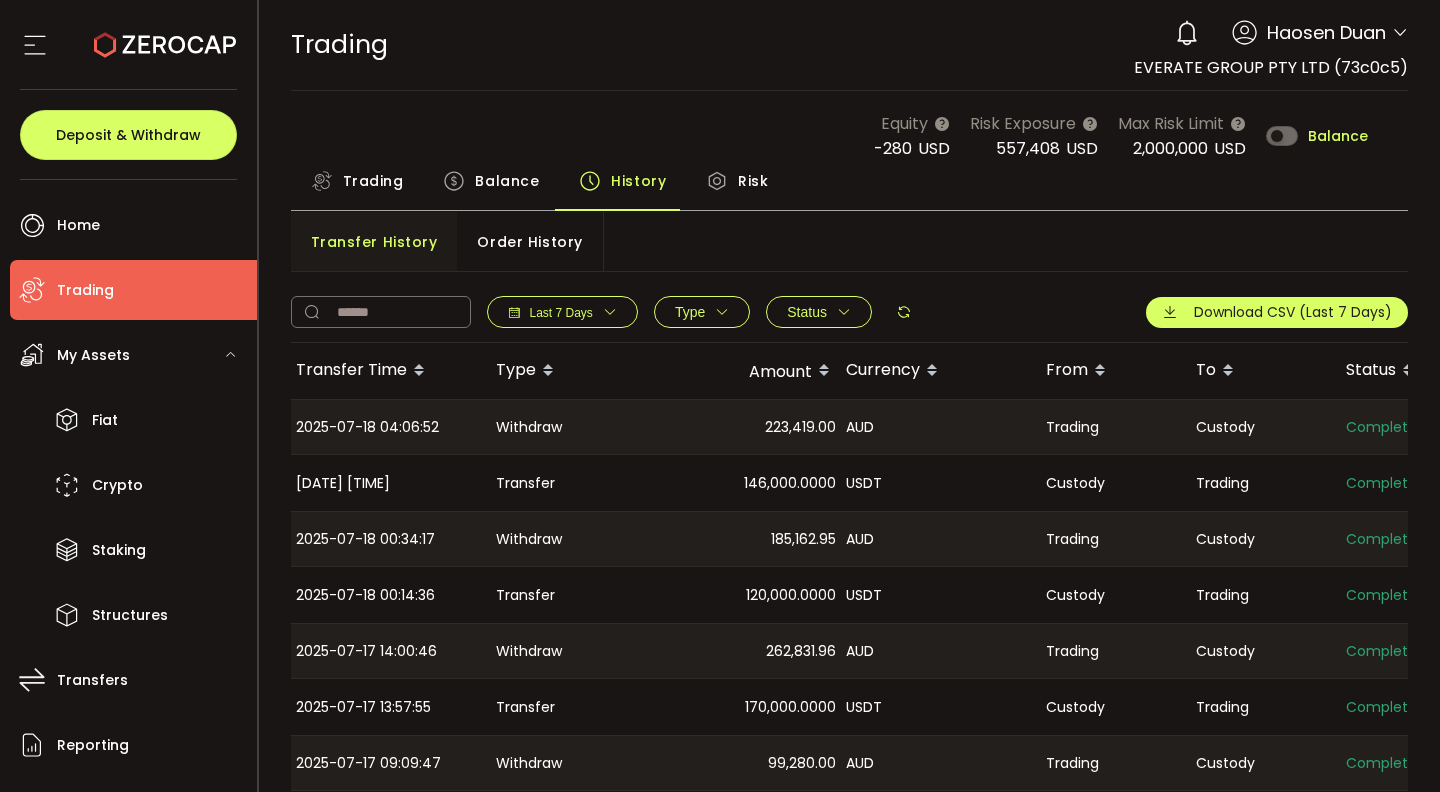 click on "Order History" at bounding box center [529, 242] 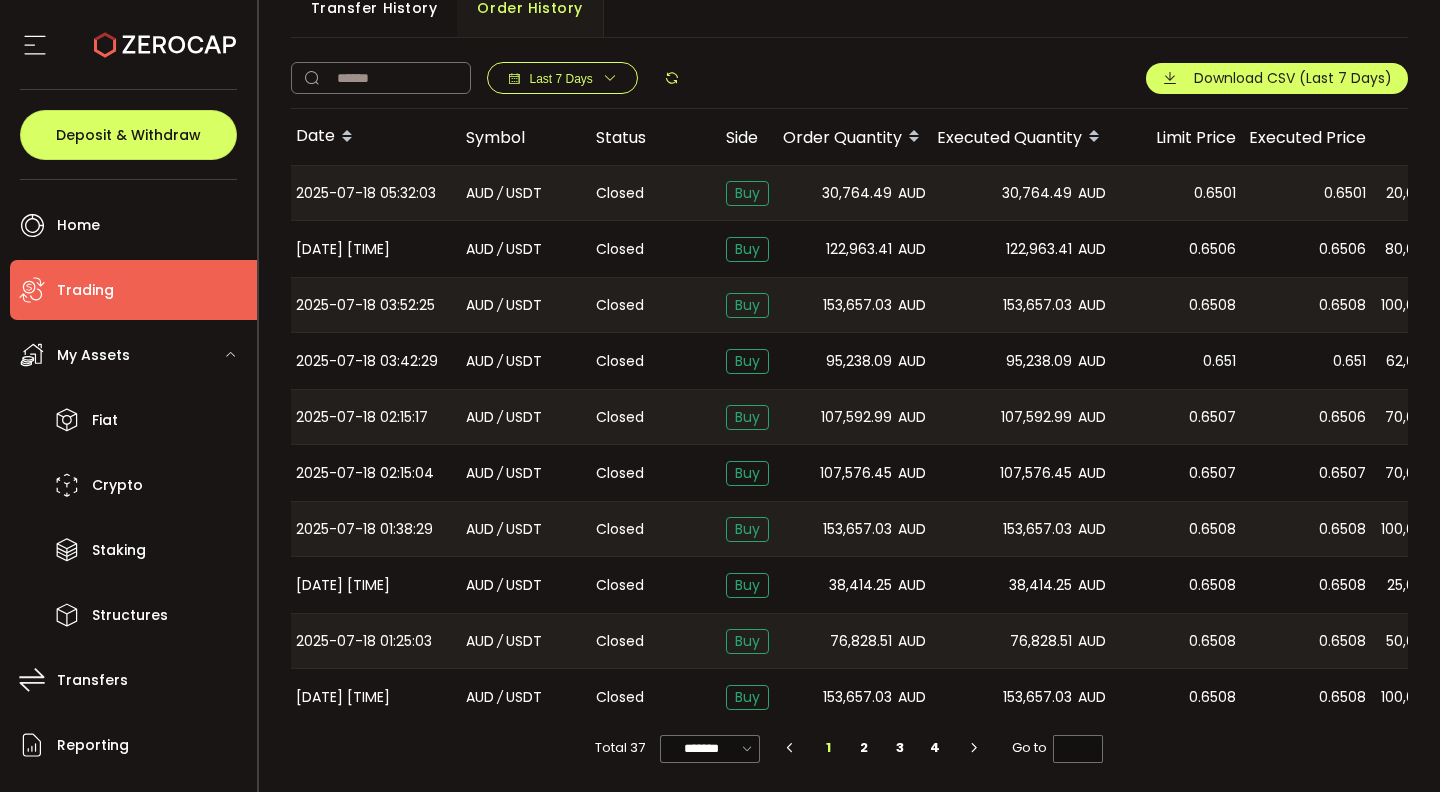 scroll, scrollTop: 240, scrollLeft: 0, axis: vertical 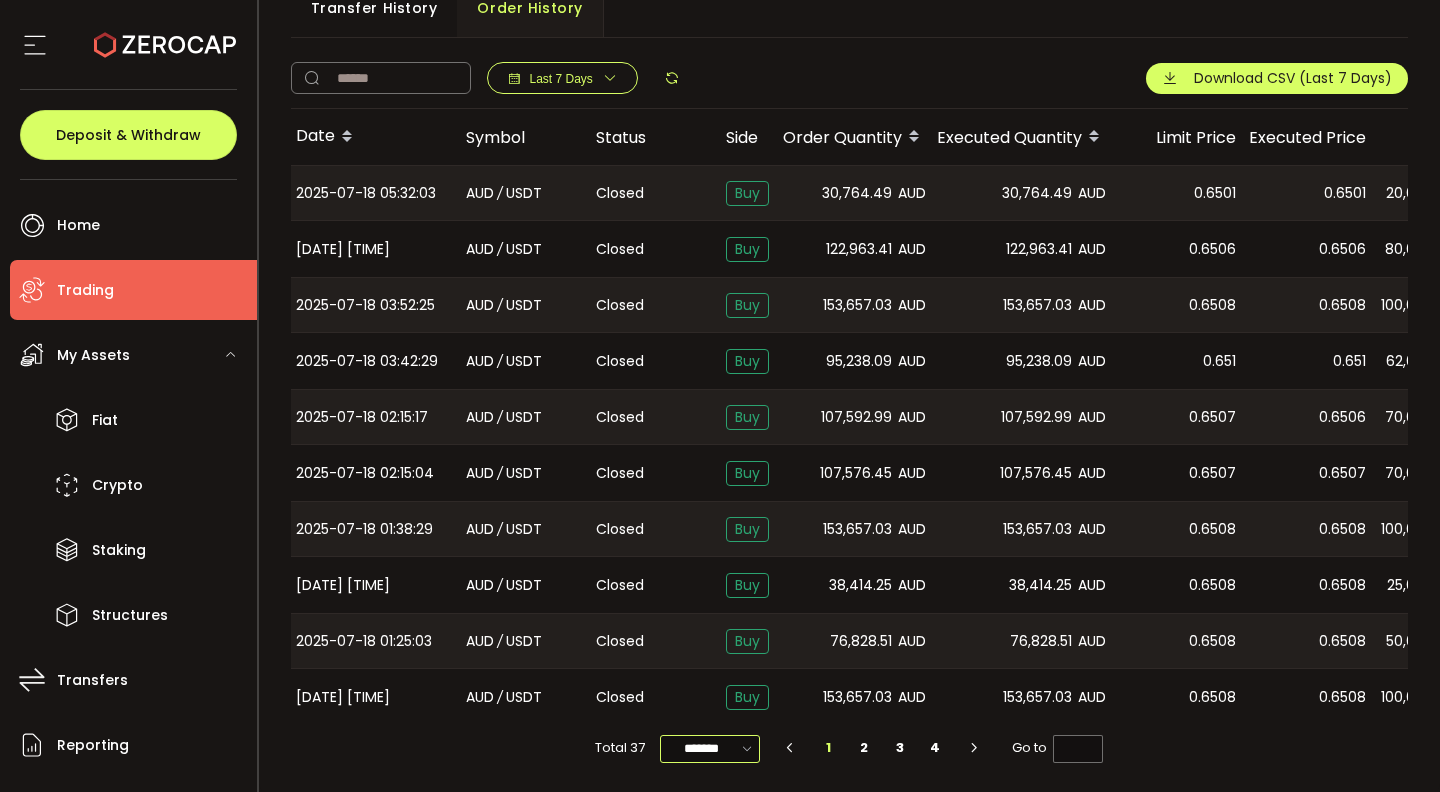 click on "*******" at bounding box center [710, 749] 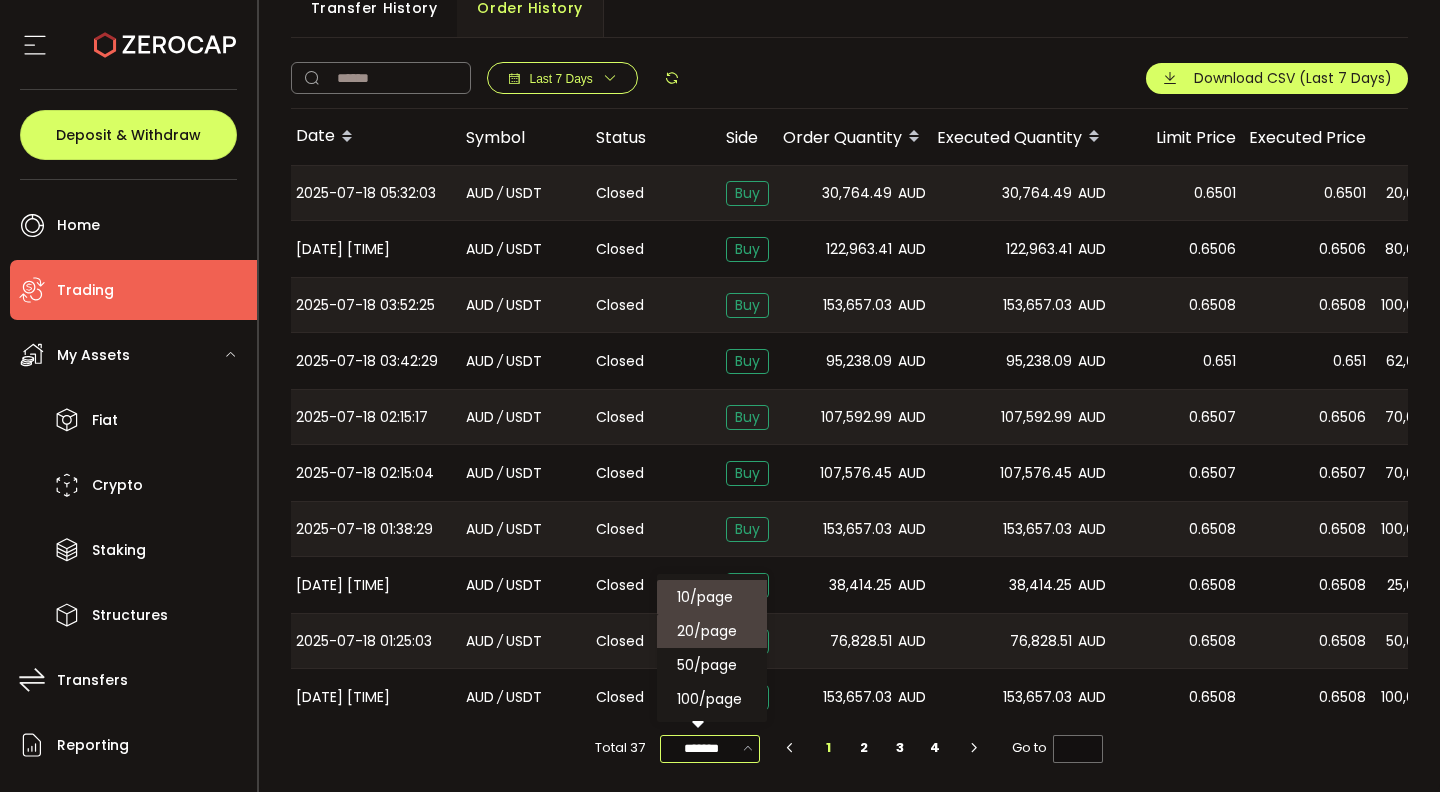 click on "20/page" at bounding box center (707, 631) 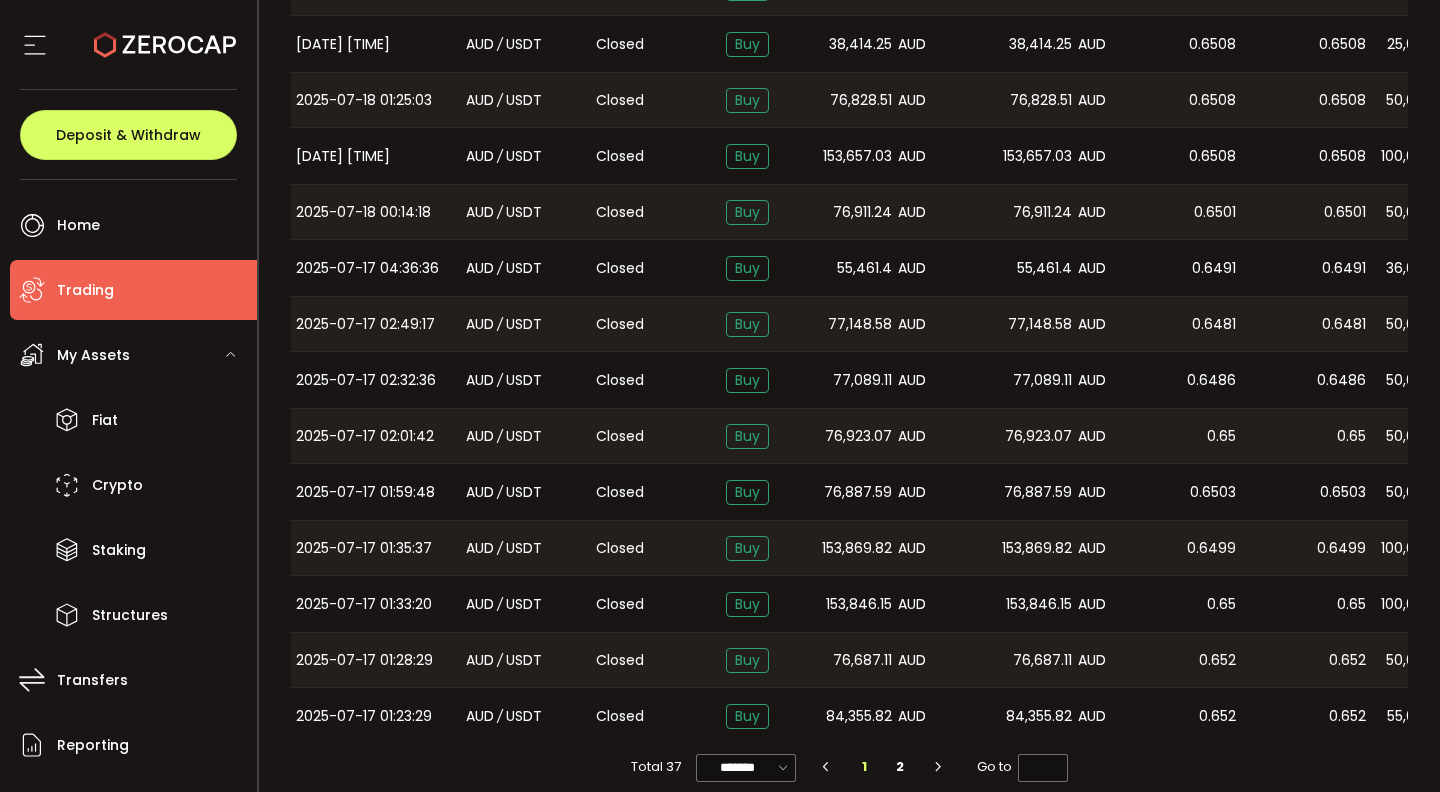 scroll, scrollTop: 800, scrollLeft: 0, axis: vertical 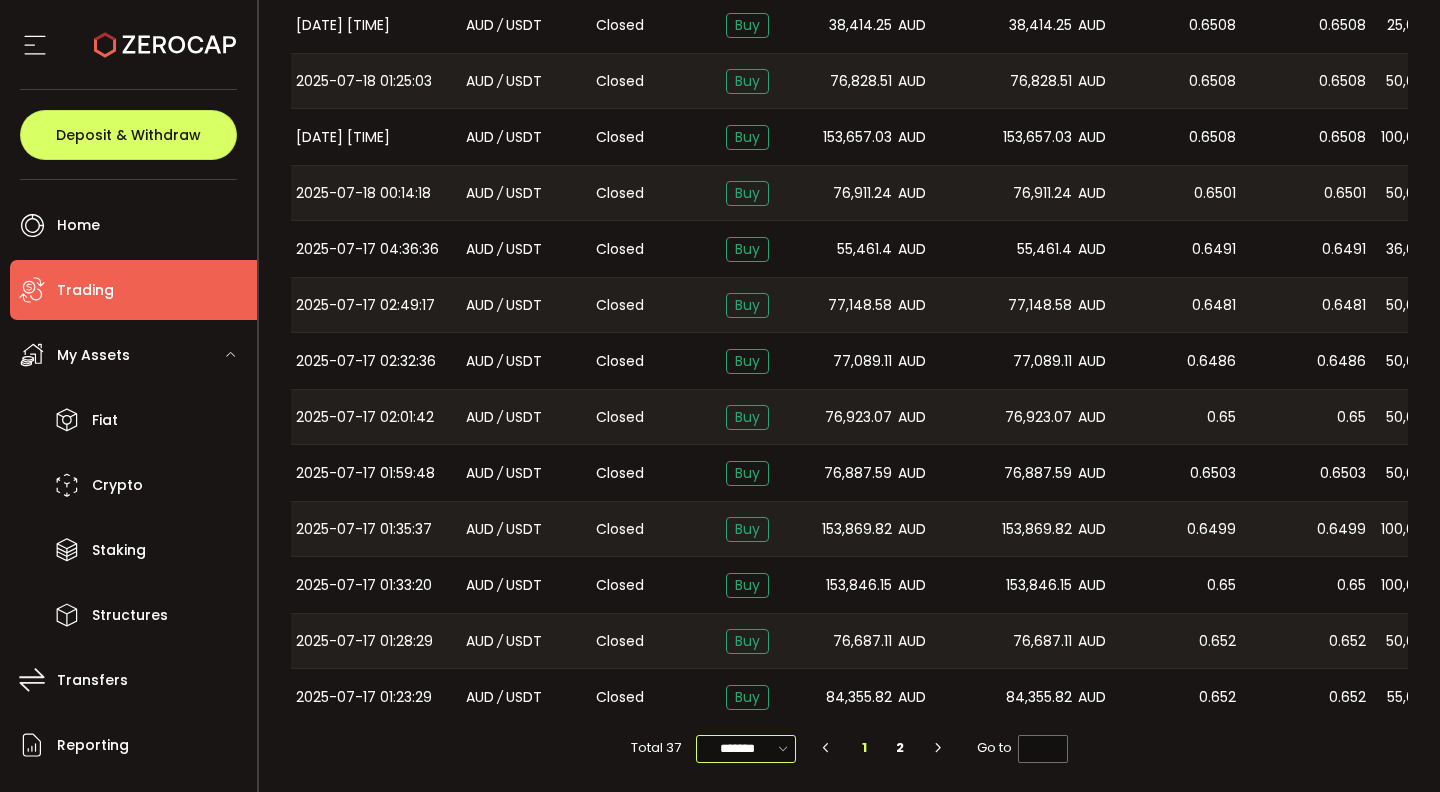 click on "*******" at bounding box center (746, 749) 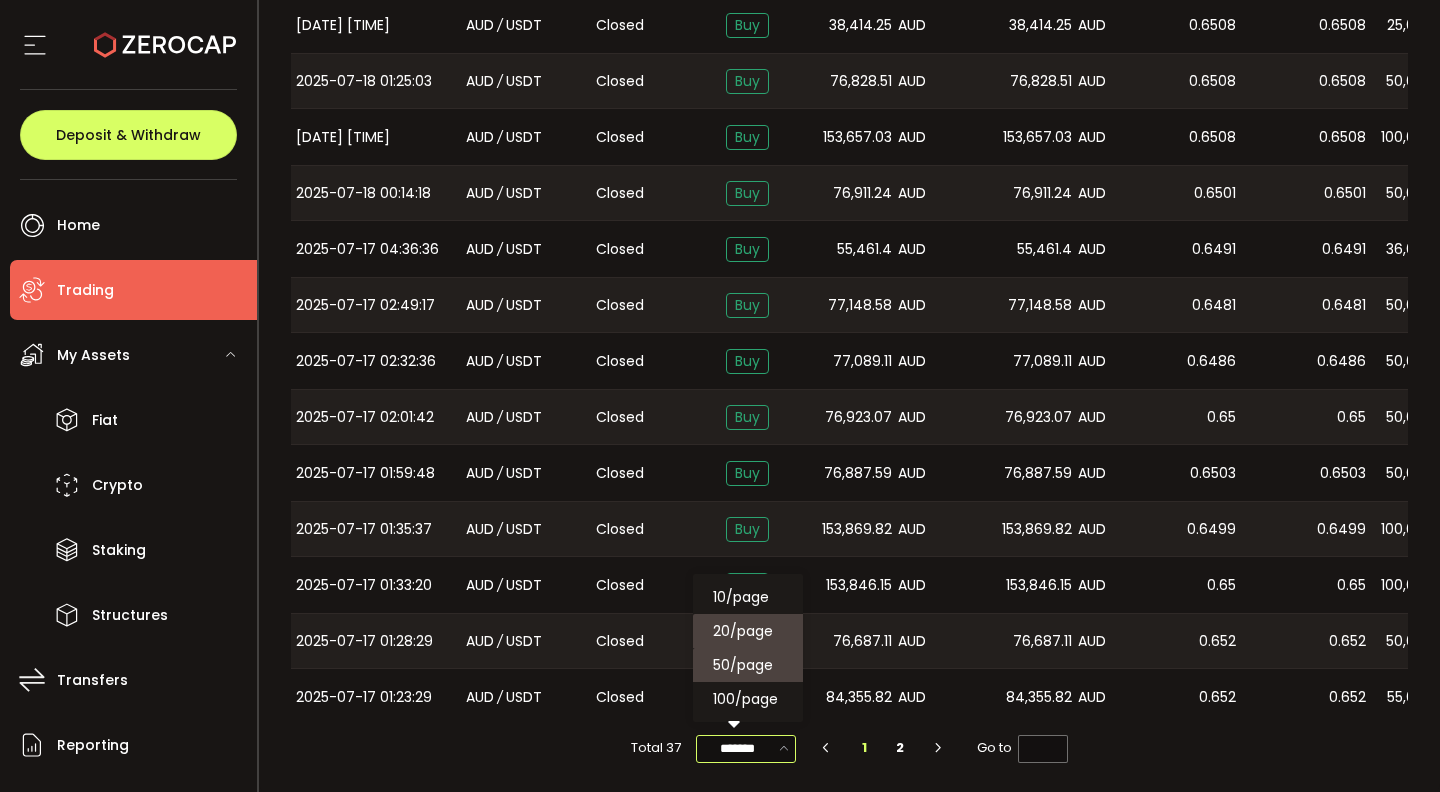 click on "50/page" at bounding box center (743, 665) 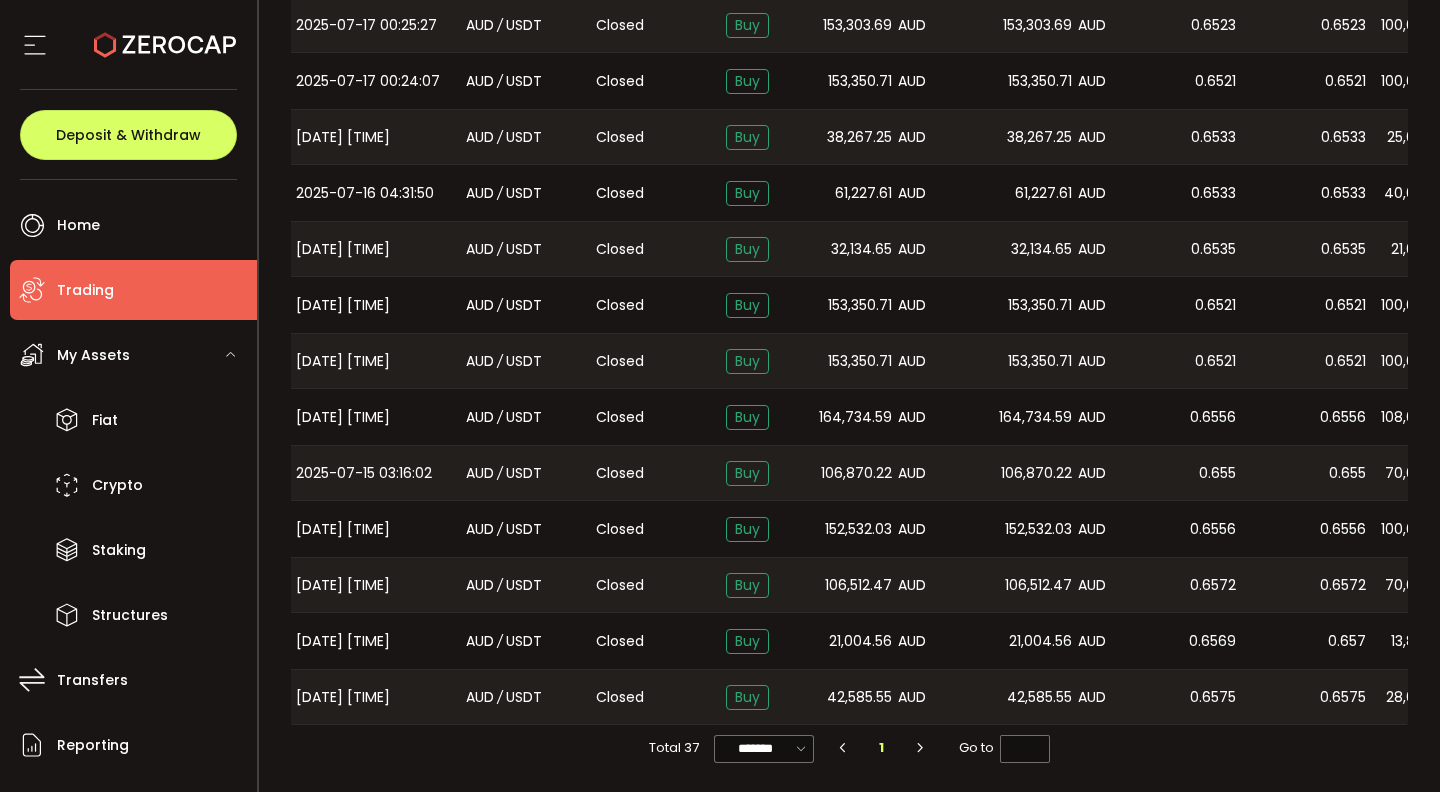 scroll, scrollTop: 1328, scrollLeft: 0, axis: vertical 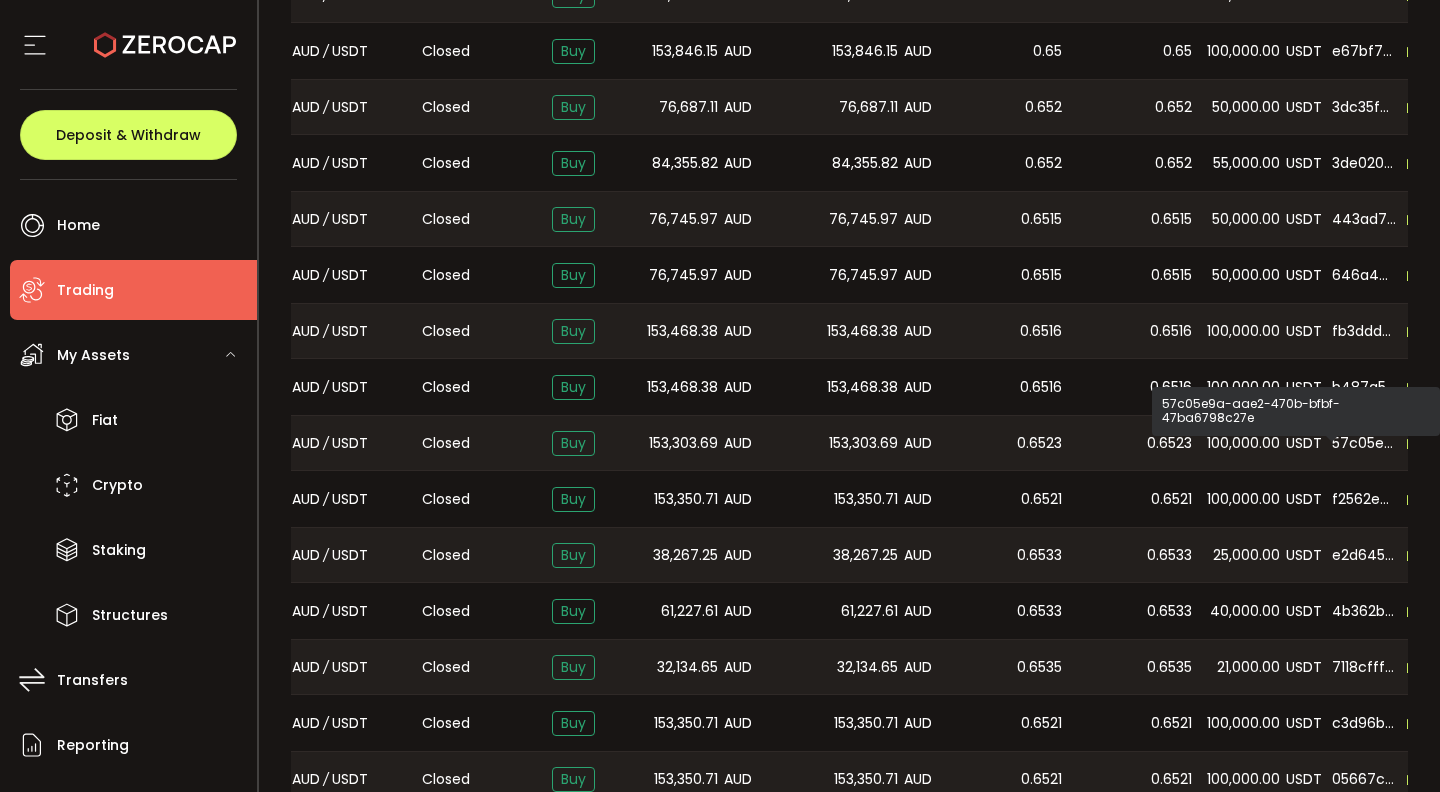 drag, startPoint x: 851, startPoint y: 425, endPoint x: 1397, endPoint y: 434, distance: 546.07416 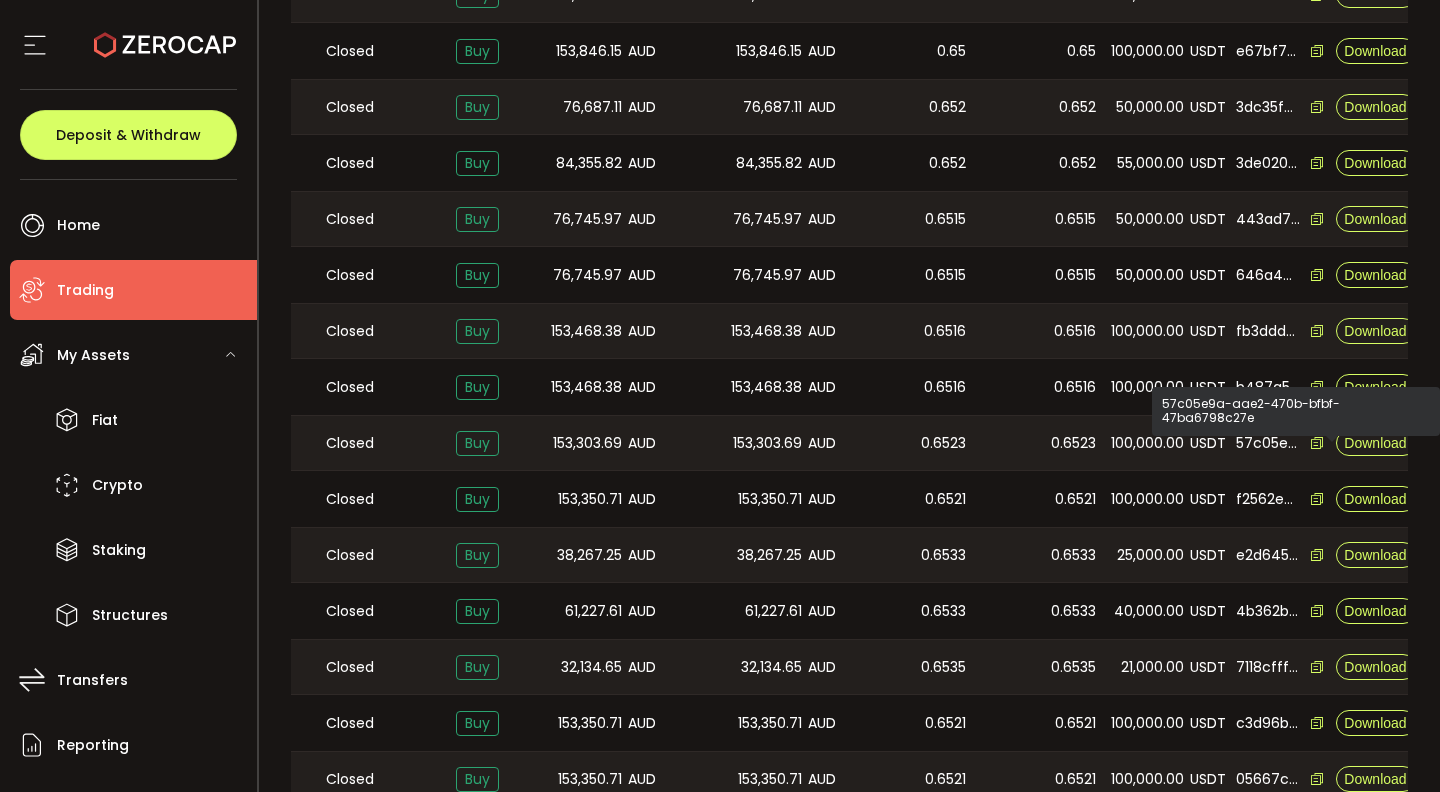 scroll, scrollTop: 0, scrollLeft: 270, axis: horizontal 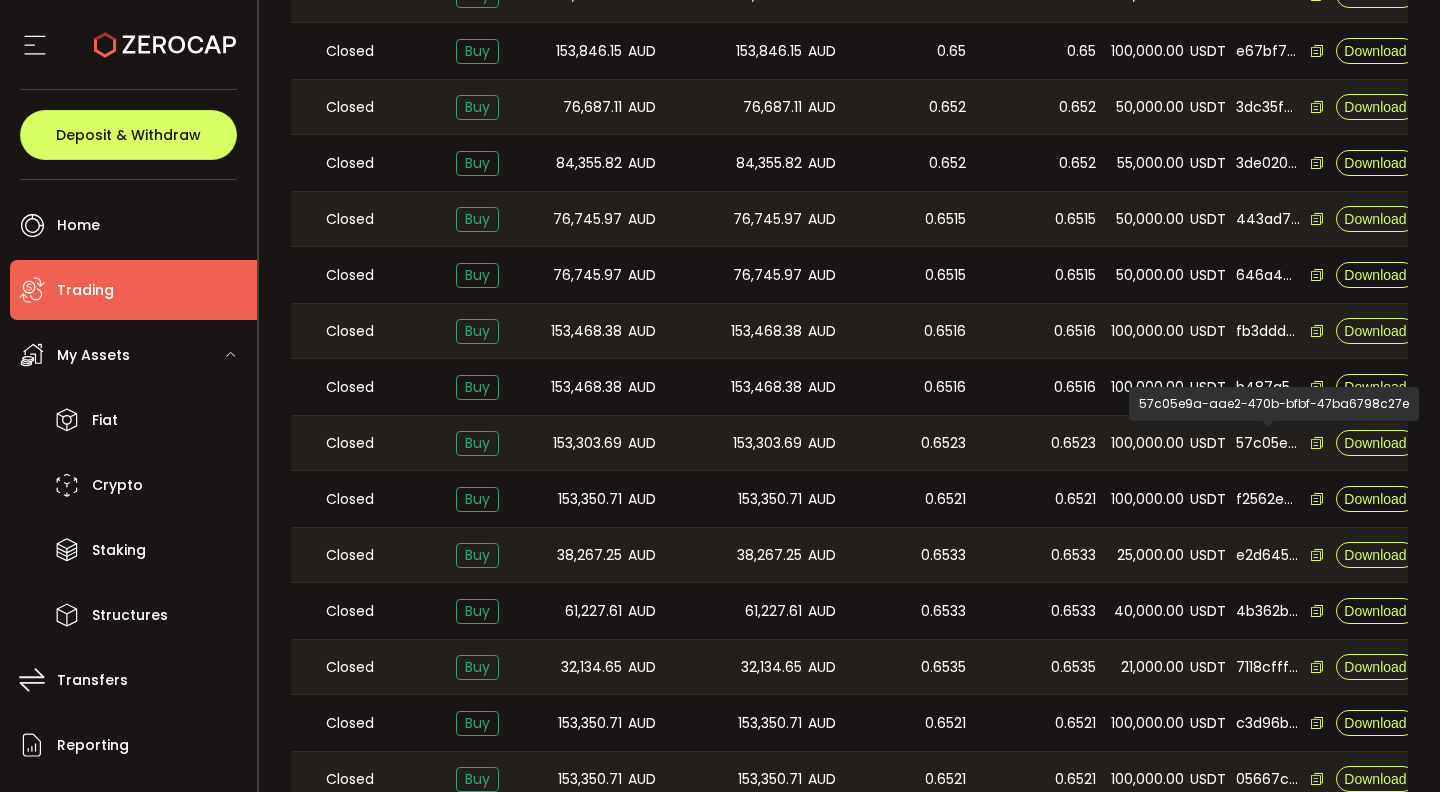 click on "100,000.00
USDT" at bounding box center [1166, 443] 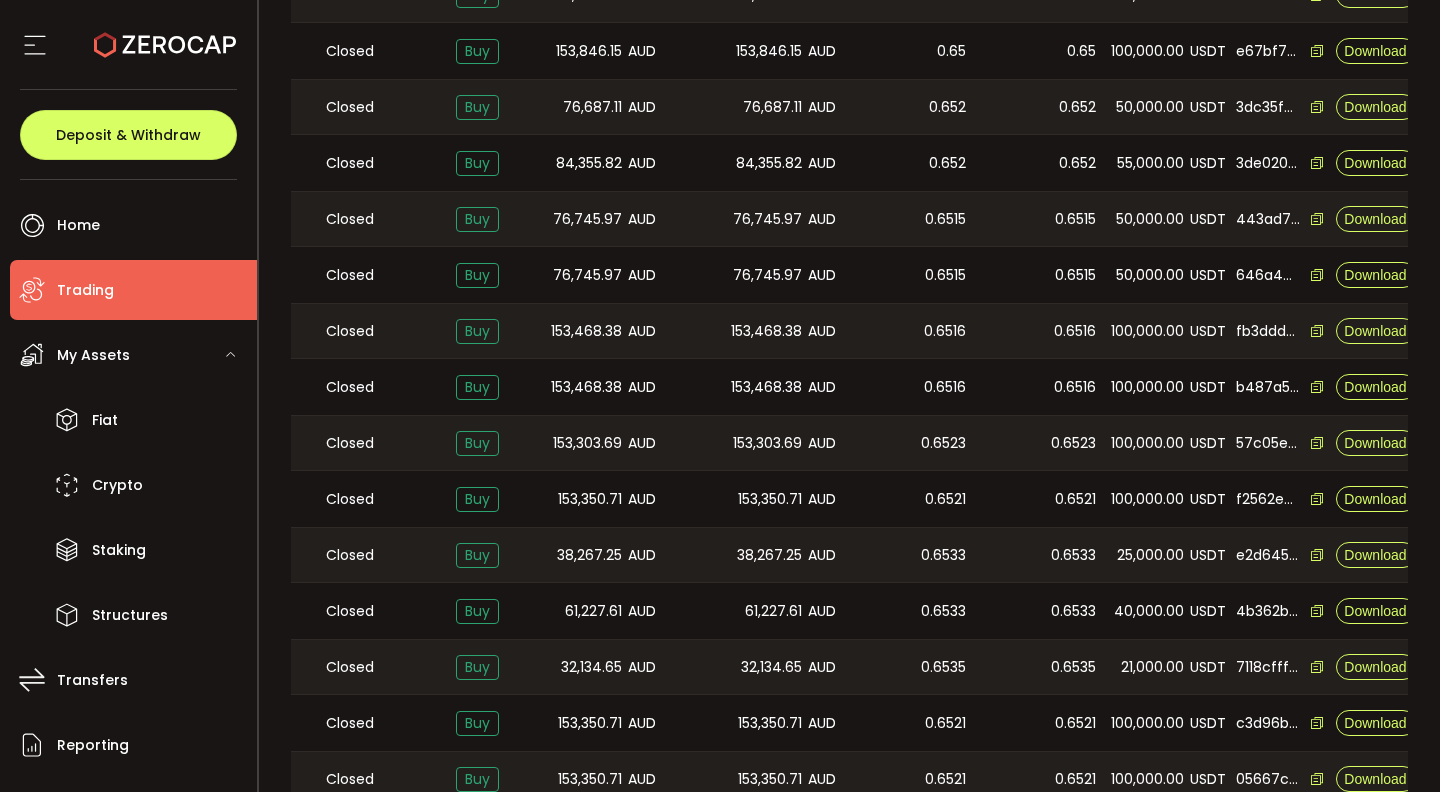 scroll, scrollTop: 0, scrollLeft: 237, axis: horizontal 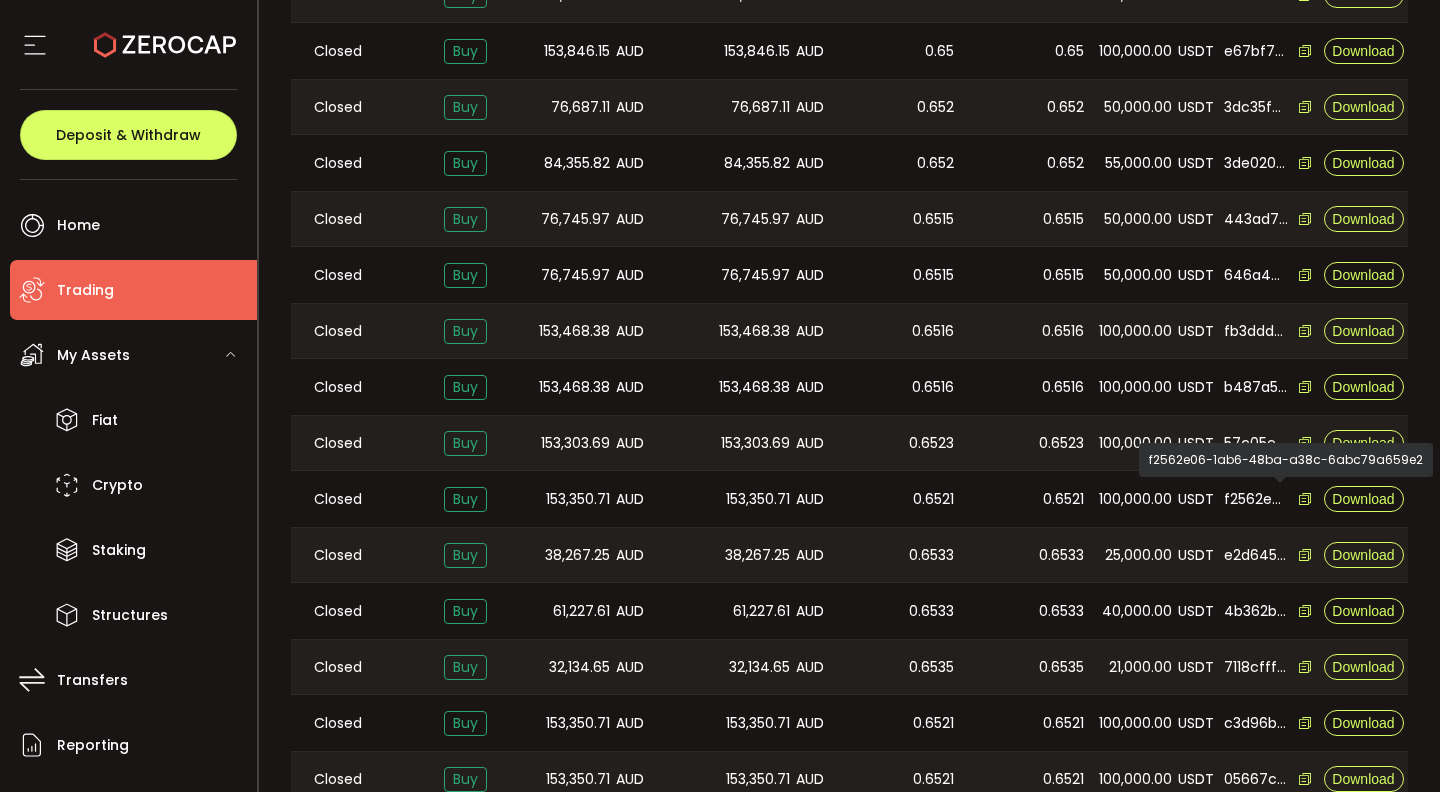 click on "2025-07-17 00:24:07 AUD / USDT Closed Buy 153,350.71 AUD 153,303.69 AUD 0.6521 0.6521 100,000.00 USDT [UUID] Download" at bounding box center [709, 499] 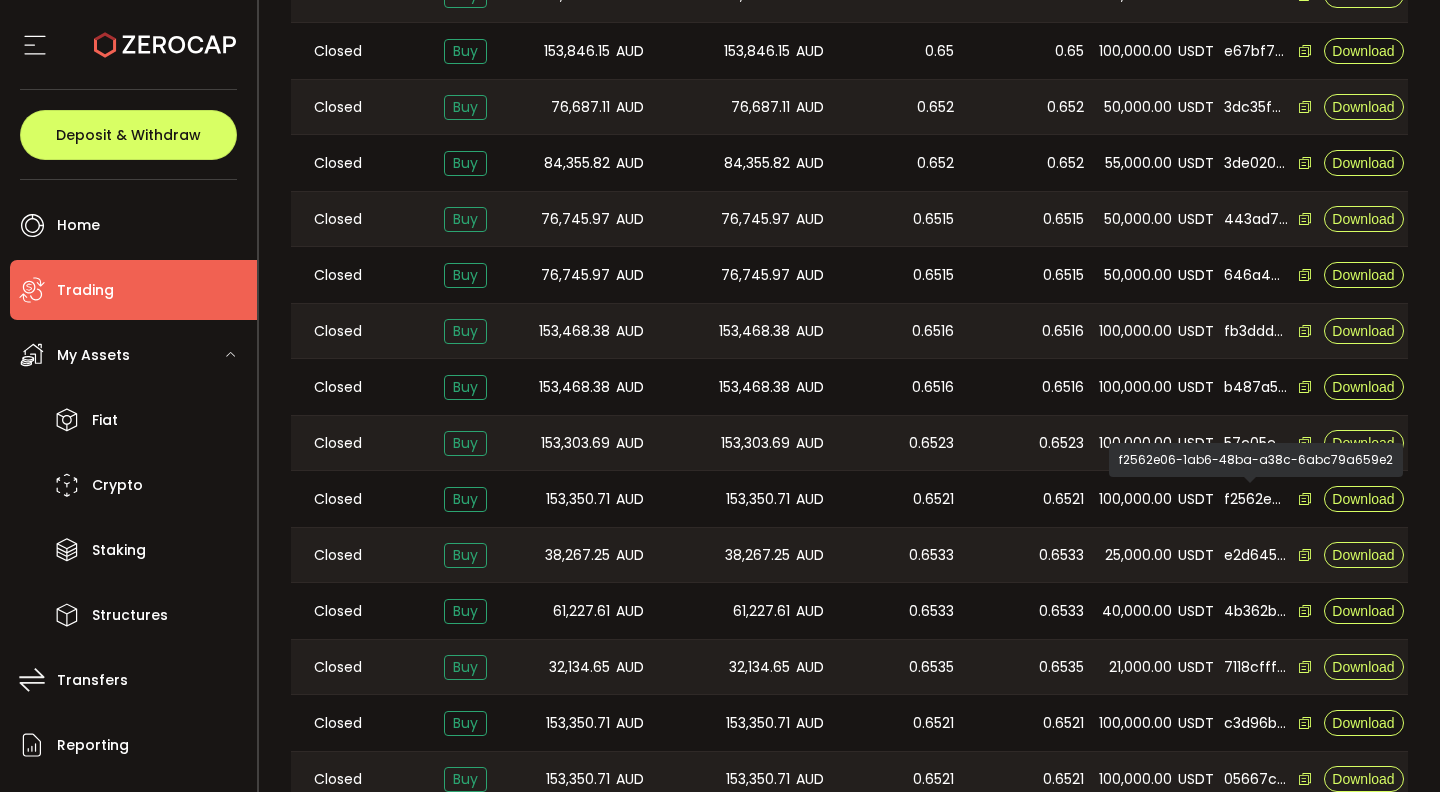 click on "f2562e06-1ab6-48ba-a38c-6abc79a659e2" at bounding box center (1269, 499) 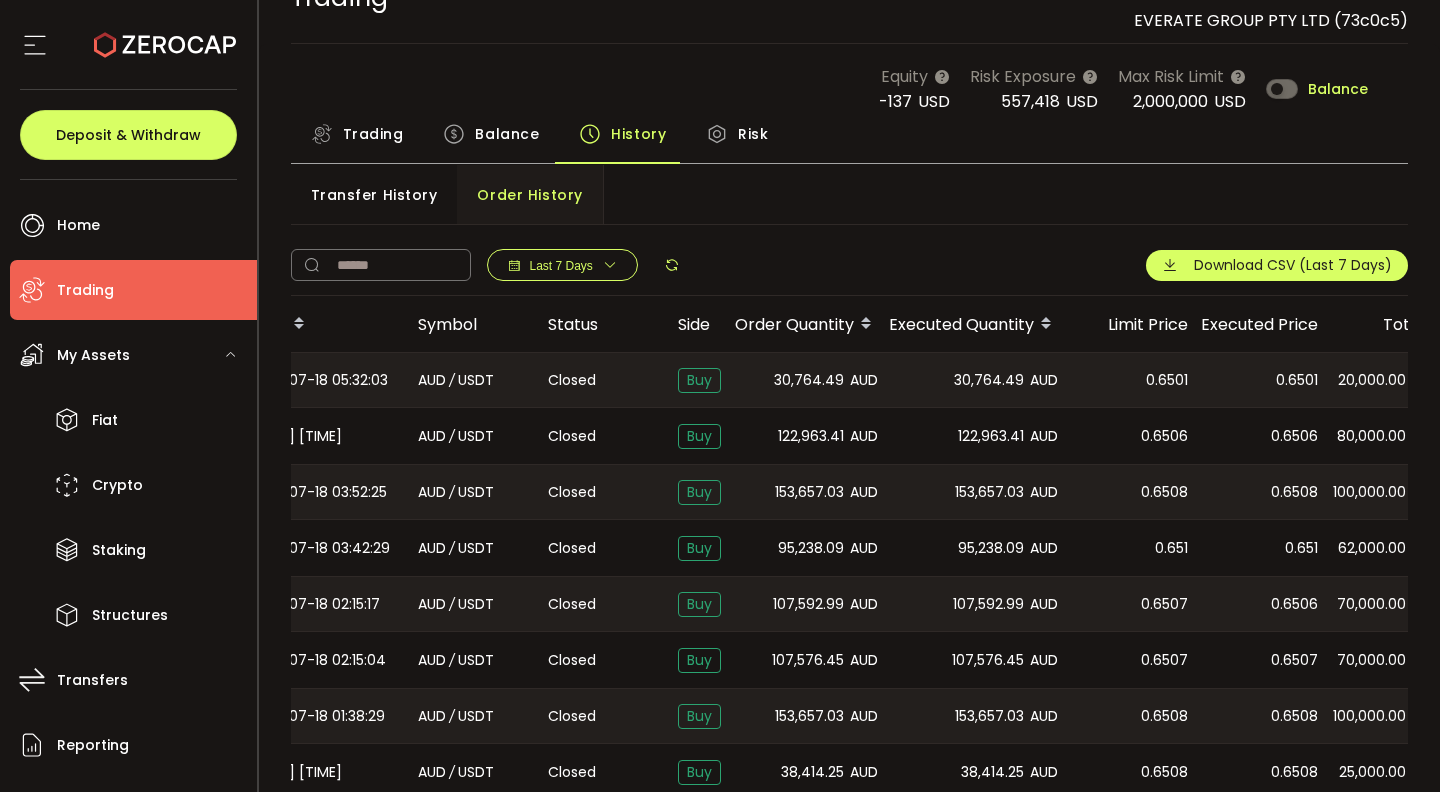 scroll, scrollTop: 0, scrollLeft: 0, axis: both 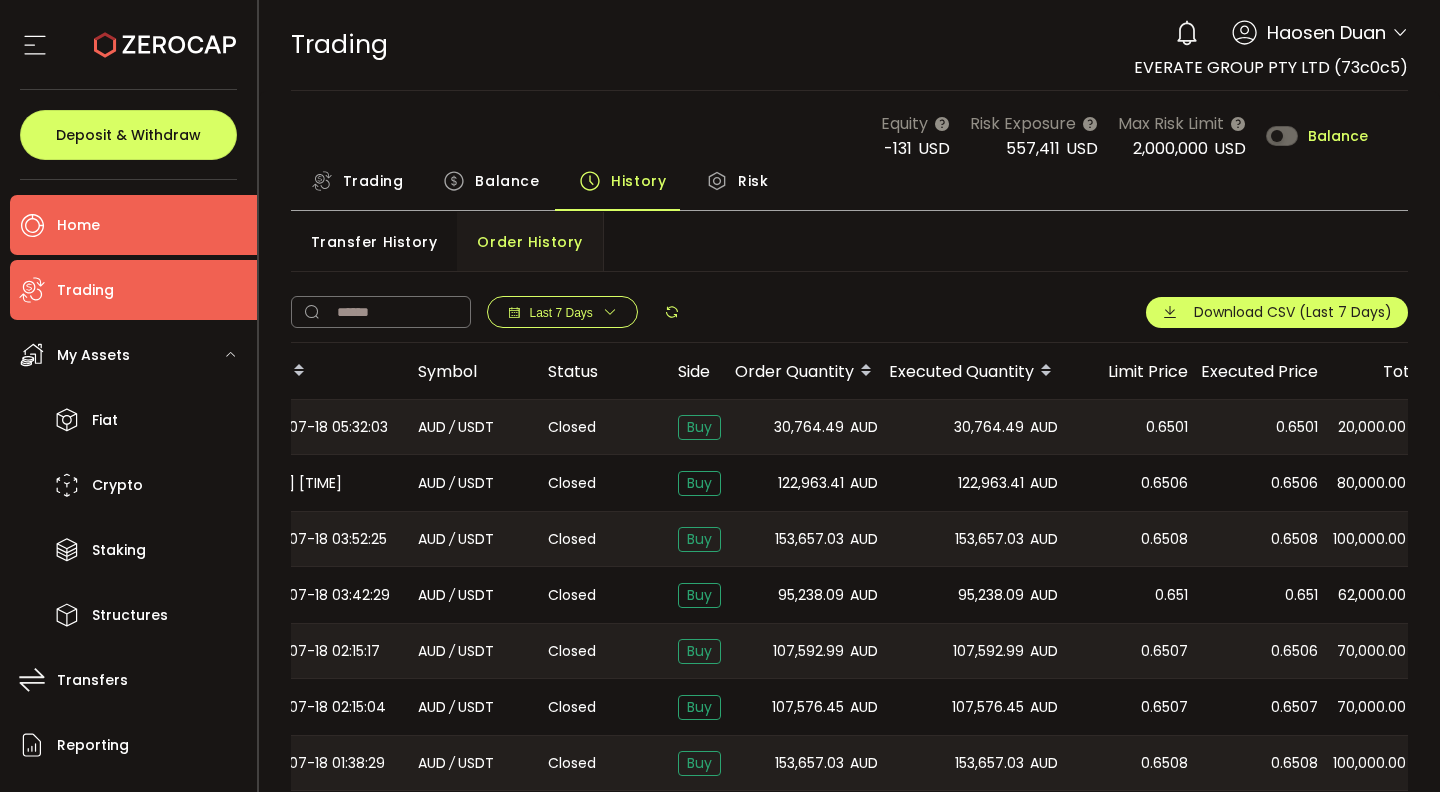 click on "Home" at bounding box center [133, 225] 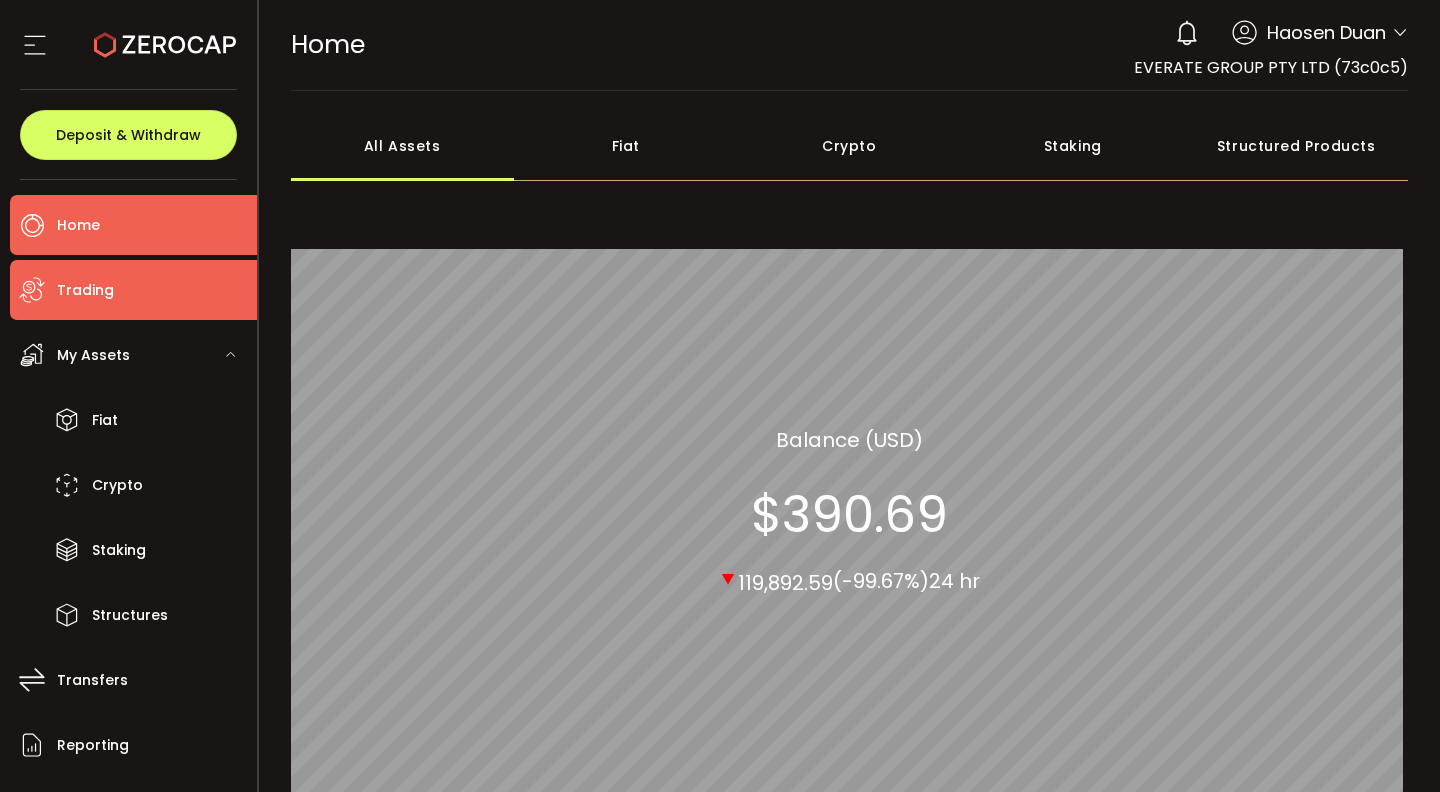 click on "Trading" at bounding box center (133, 290) 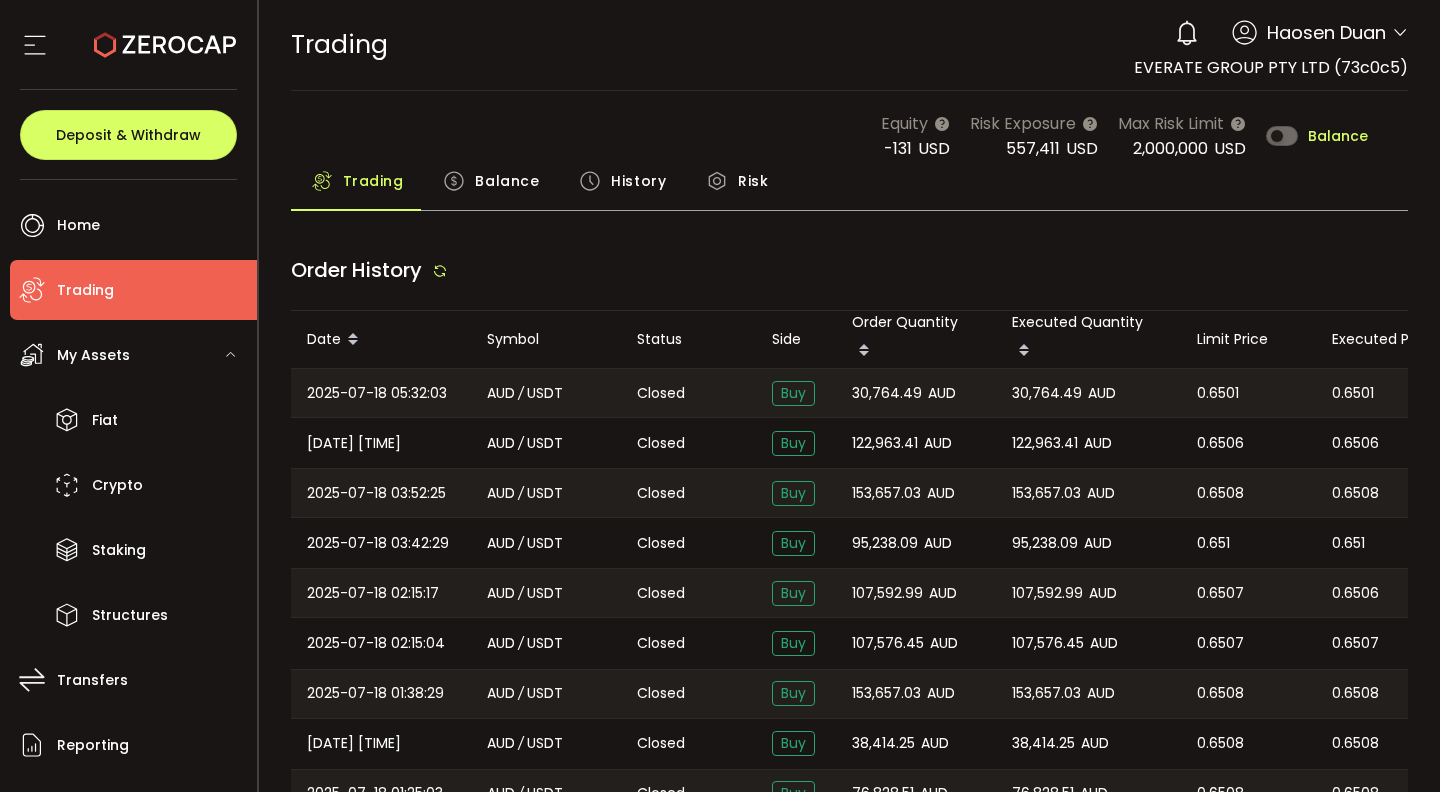 type on "***" 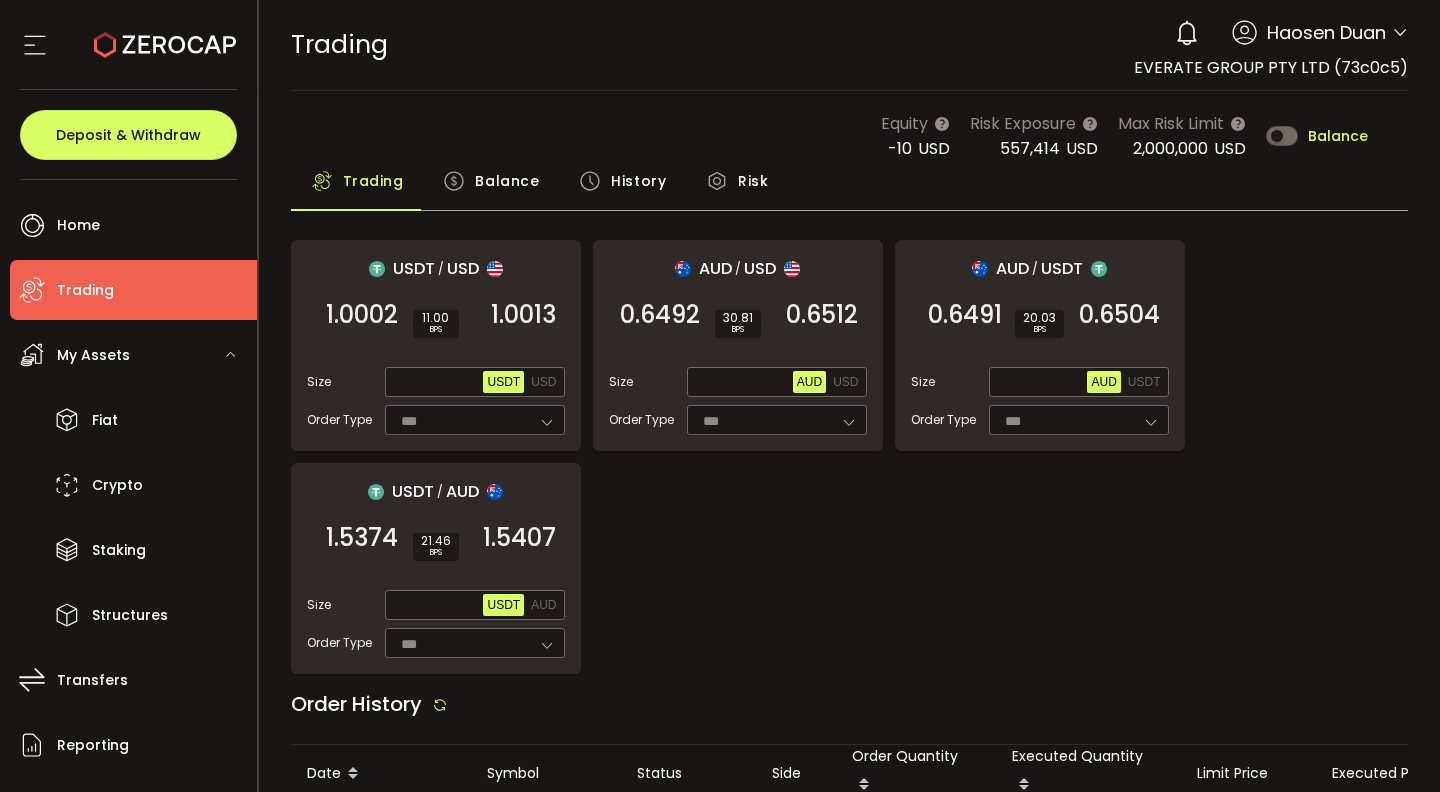 click on "Balance" at bounding box center [507, 181] 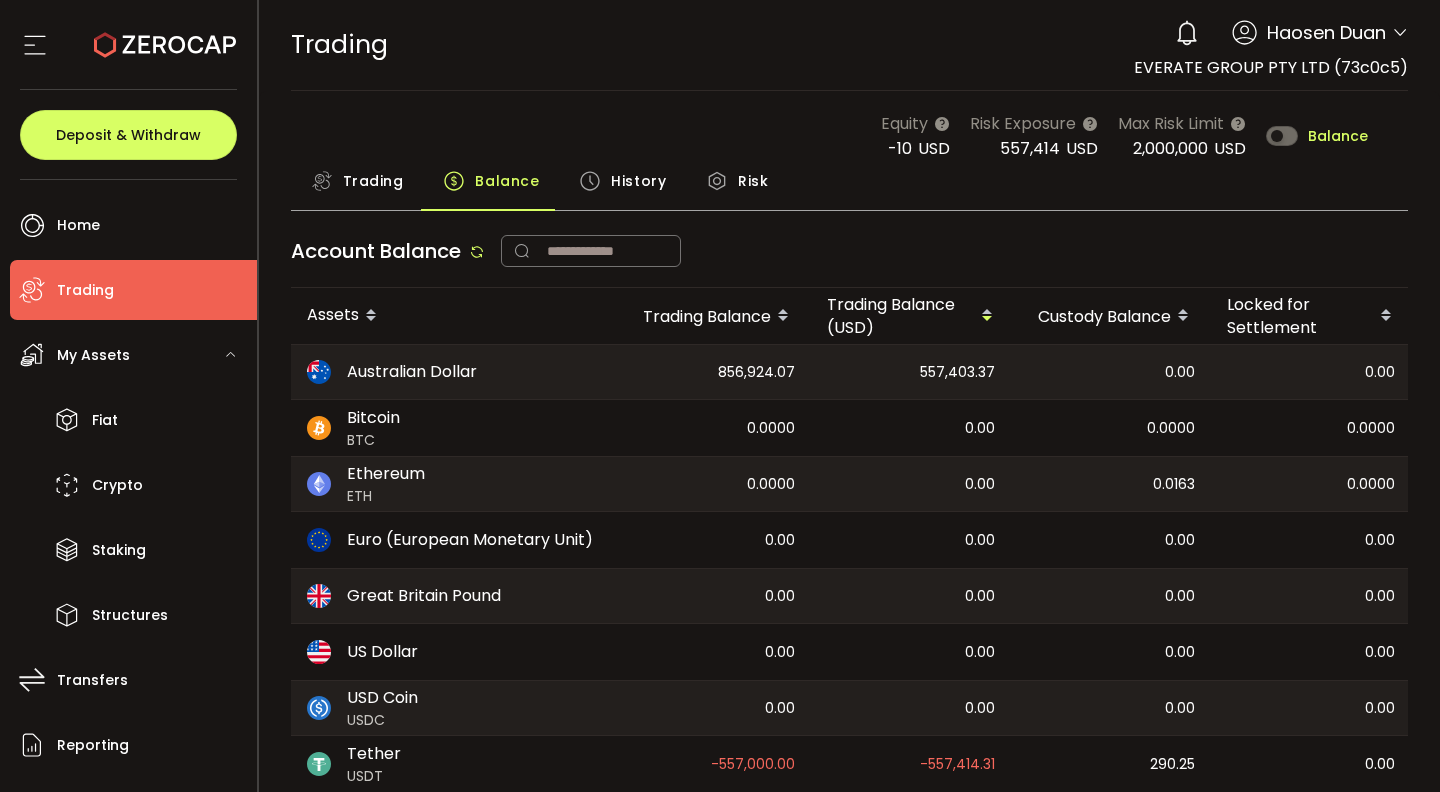 scroll, scrollTop: 41, scrollLeft: 0, axis: vertical 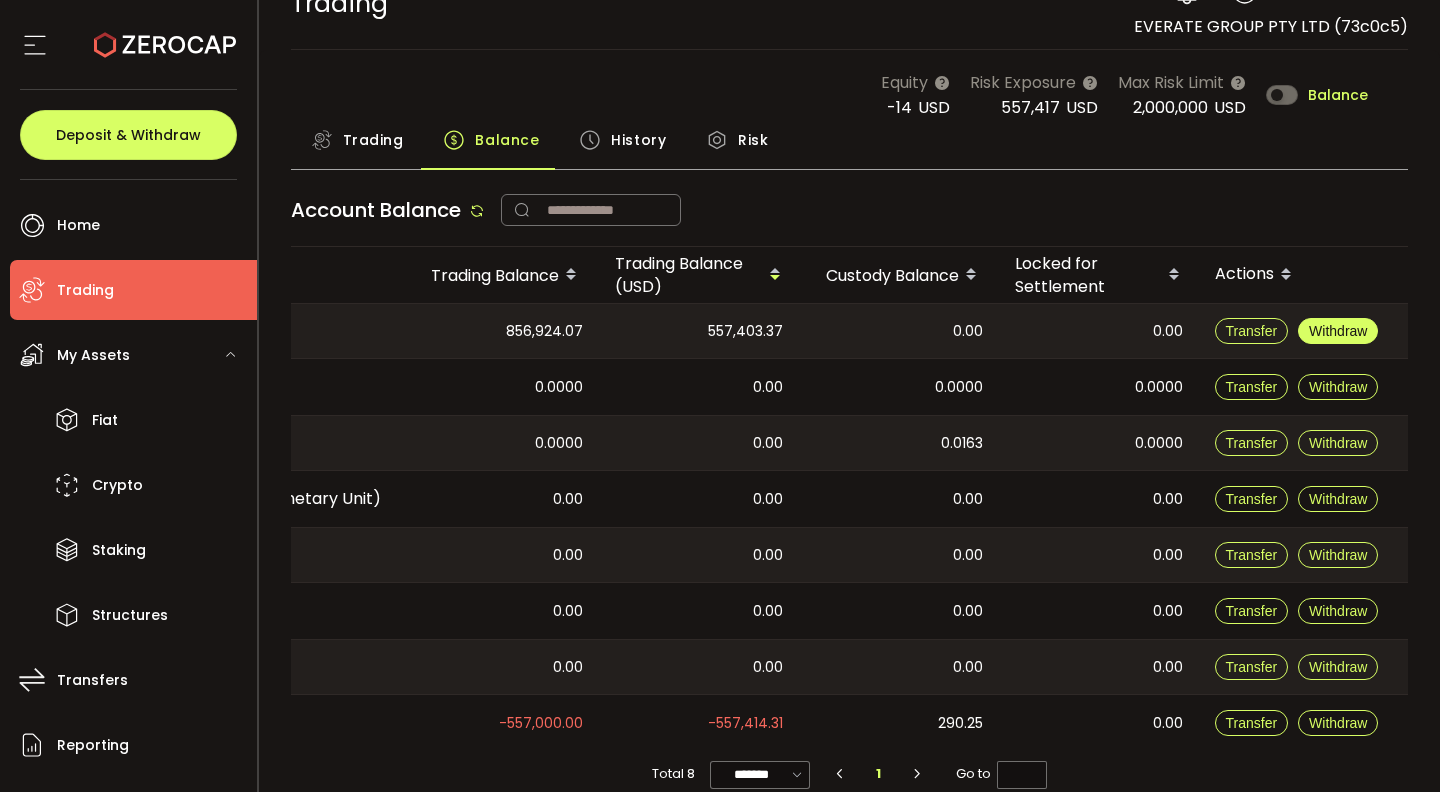 click on "Withdraw" at bounding box center (1338, 331) 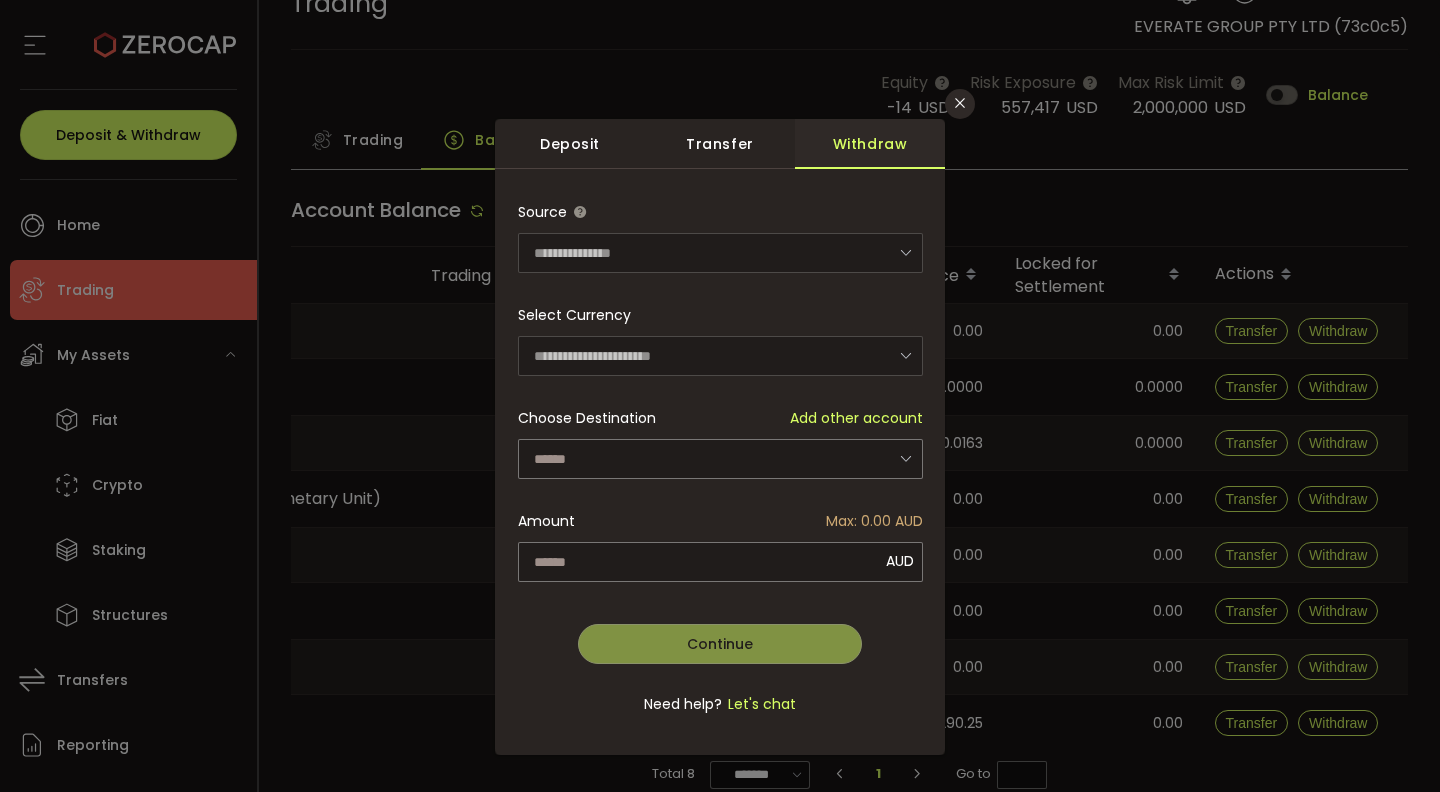 click on "**********" at bounding box center [720, 396] 